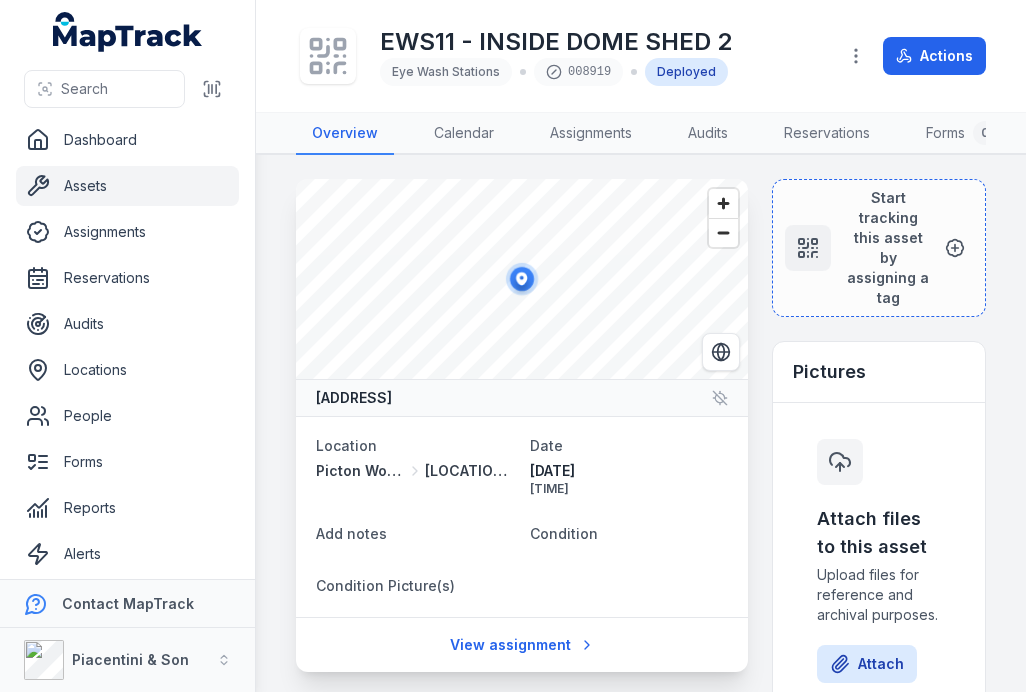scroll, scrollTop: 0, scrollLeft: 0, axis: both 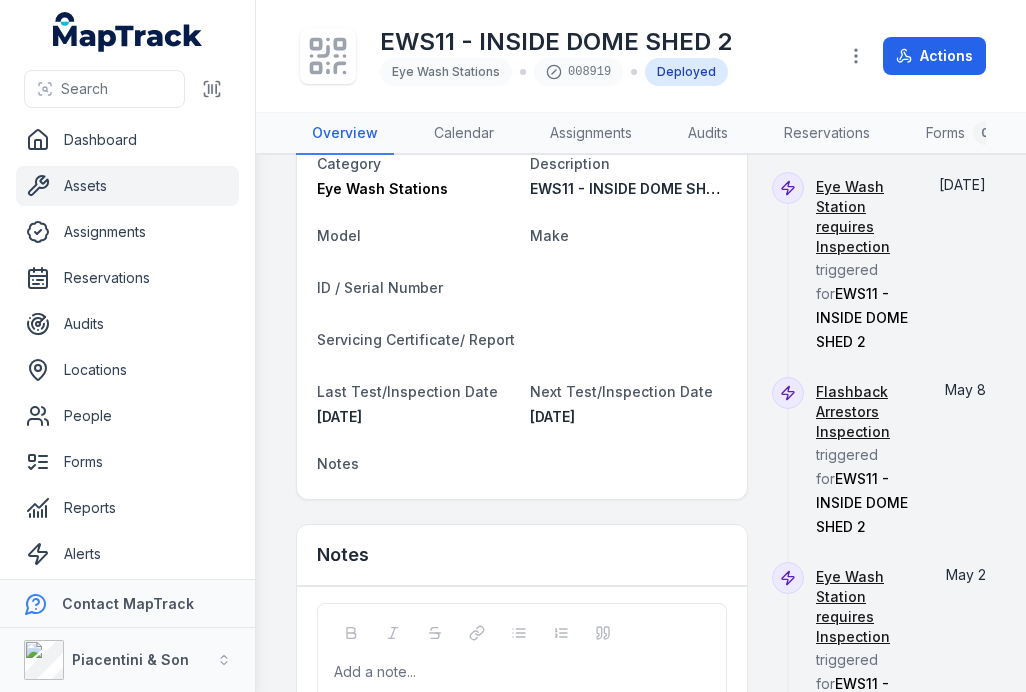 click on "Alerts" at bounding box center [127, 554] 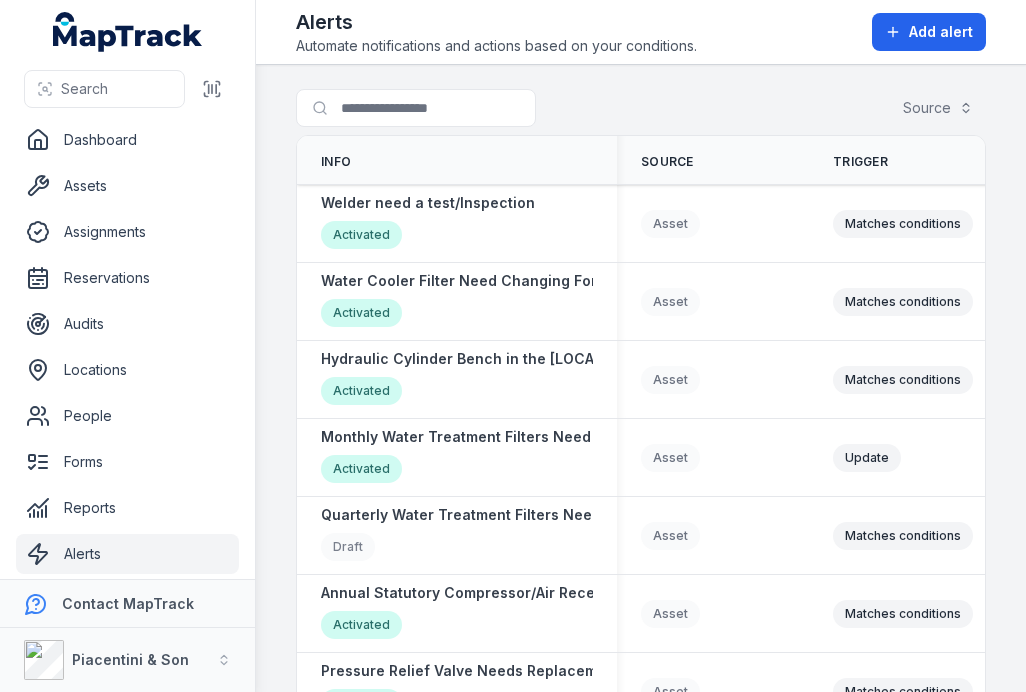 scroll, scrollTop: 0, scrollLeft: 0, axis: both 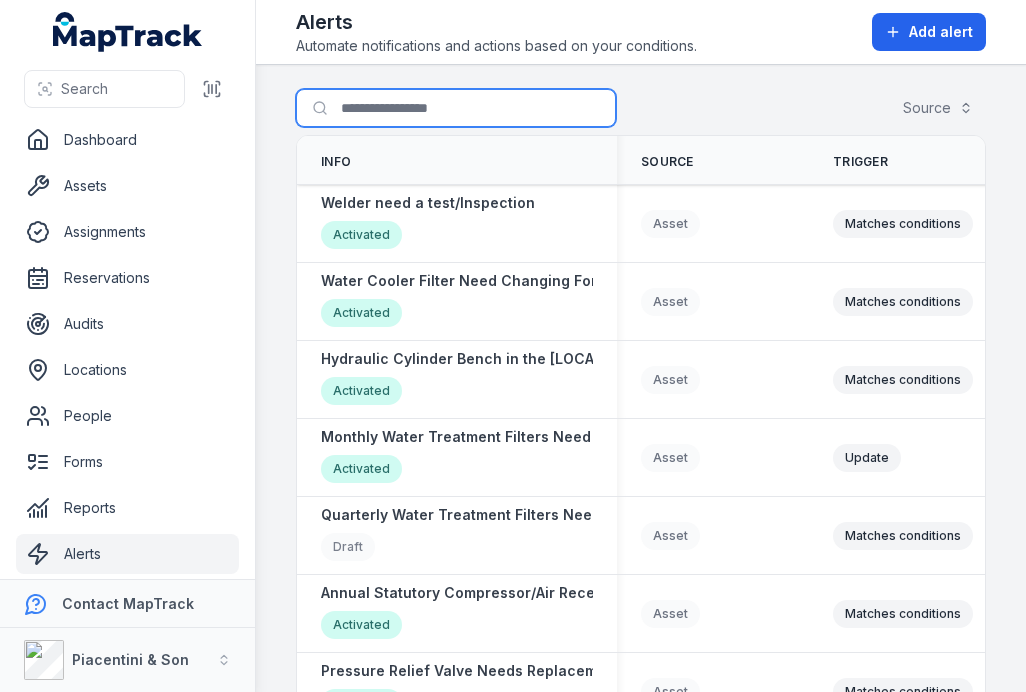 click on "Search for alerts" at bounding box center [456, 108] 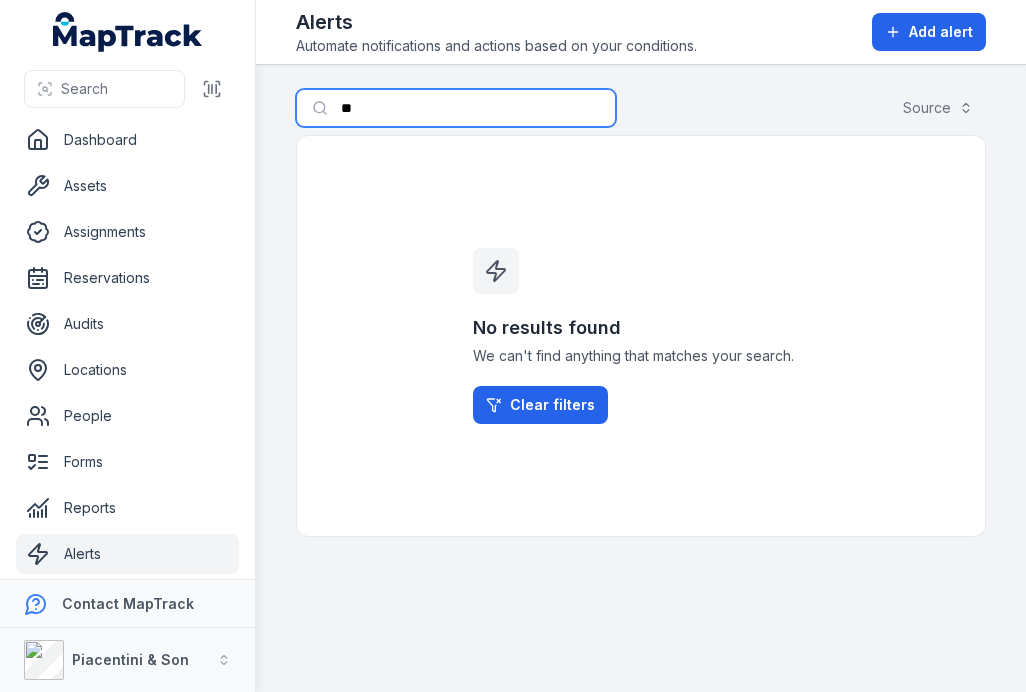 type on "*" 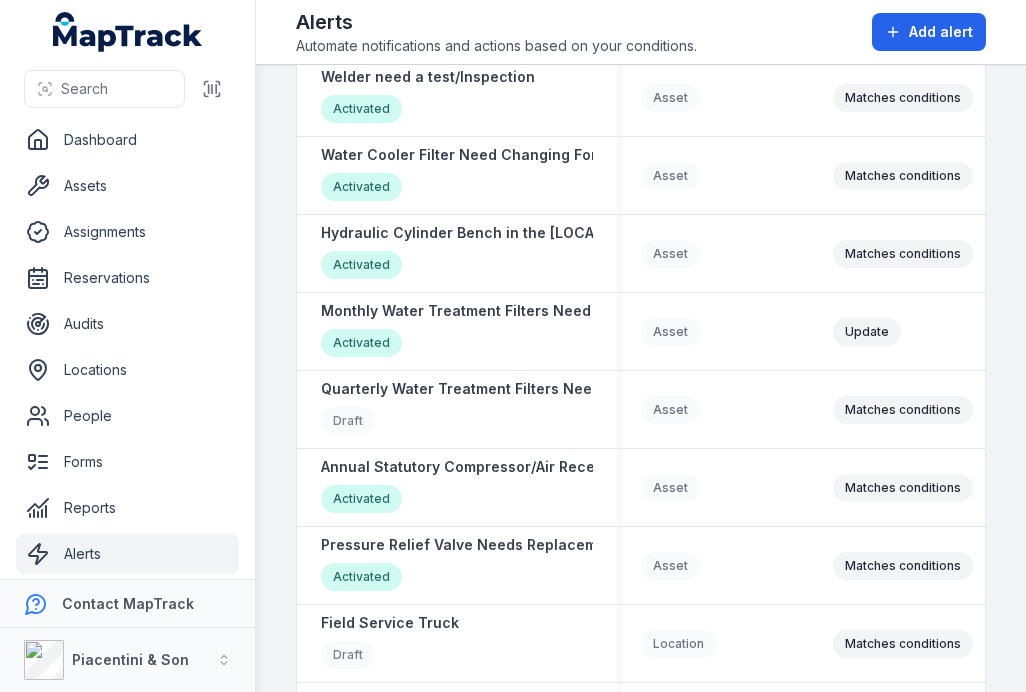 scroll, scrollTop: 151, scrollLeft: 0, axis: vertical 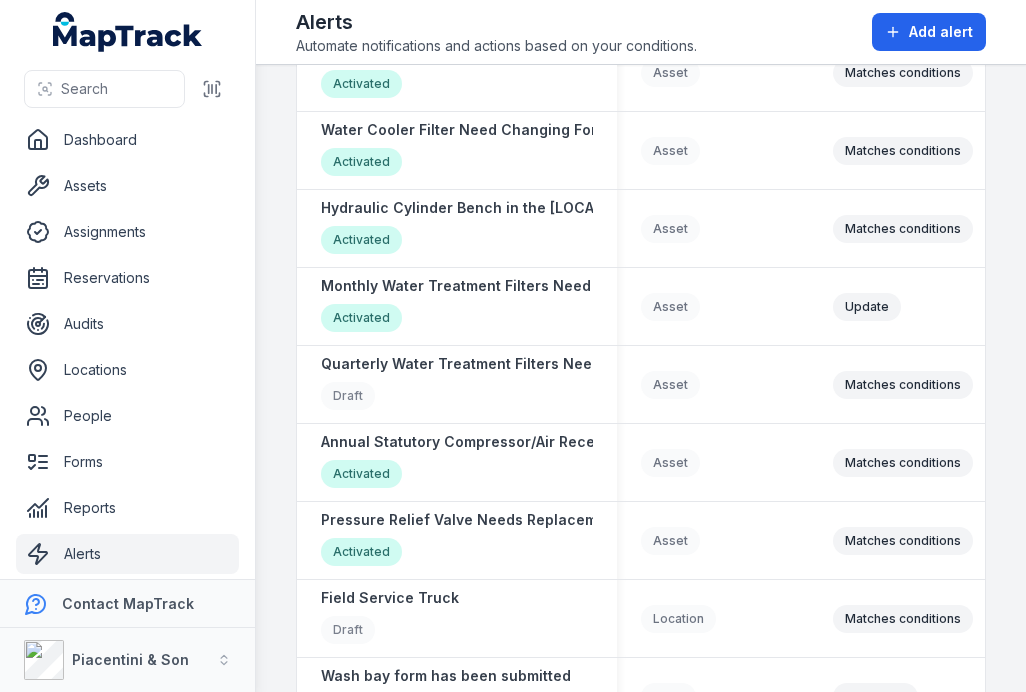 type on "*" 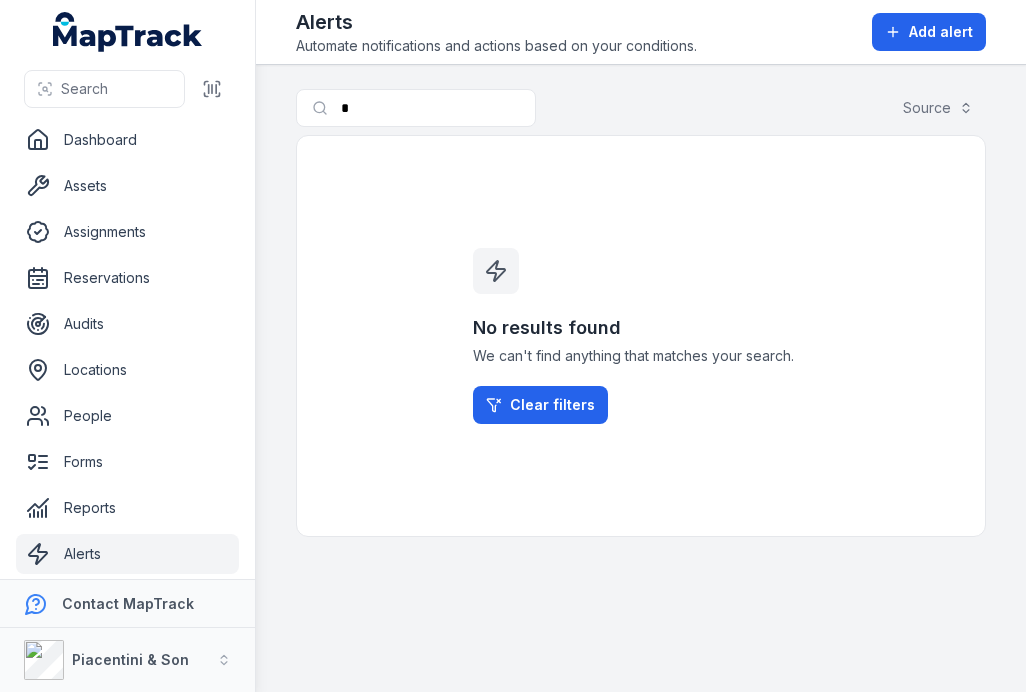 scroll, scrollTop: 0, scrollLeft: 0, axis: both 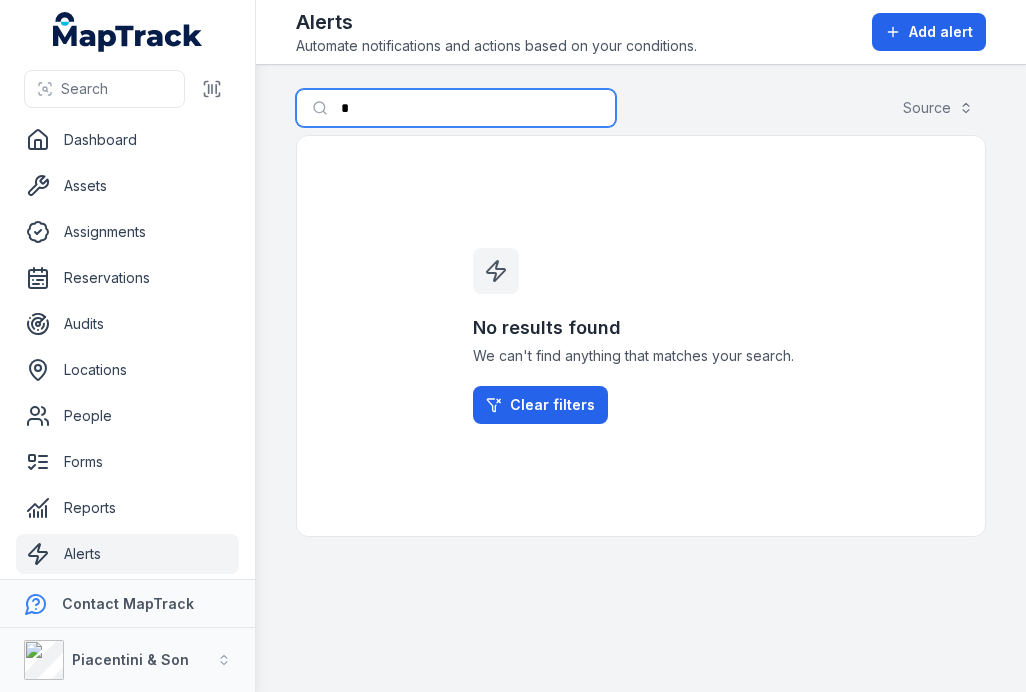 click on "*" at bounding box center (456, 108) 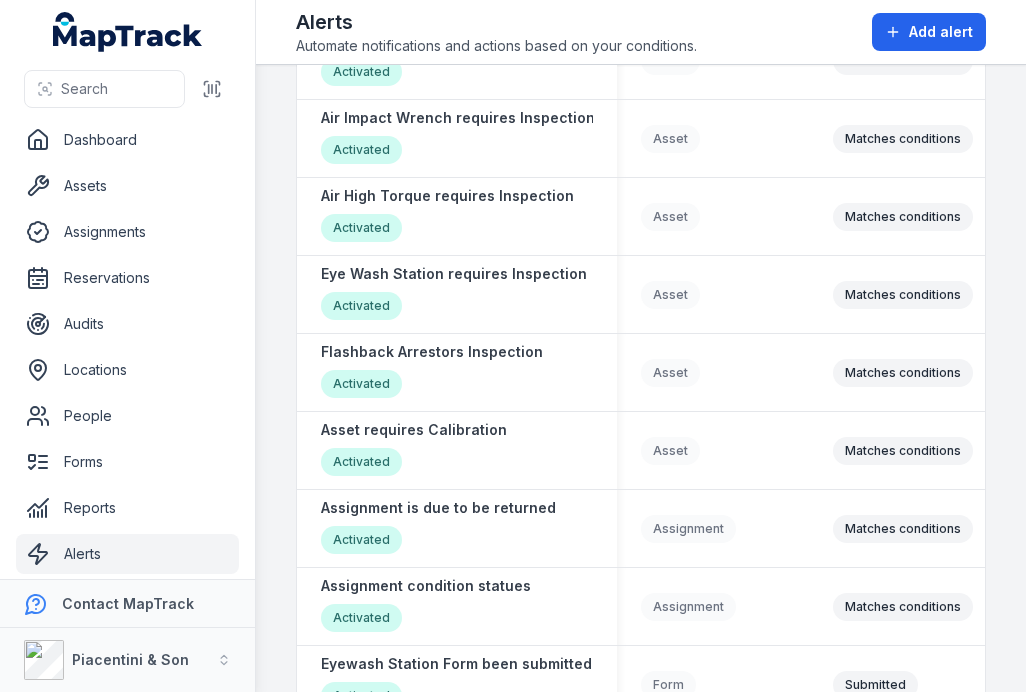 scroll, scrollTop: 2504, scrollLeft: 0, axis: vertical 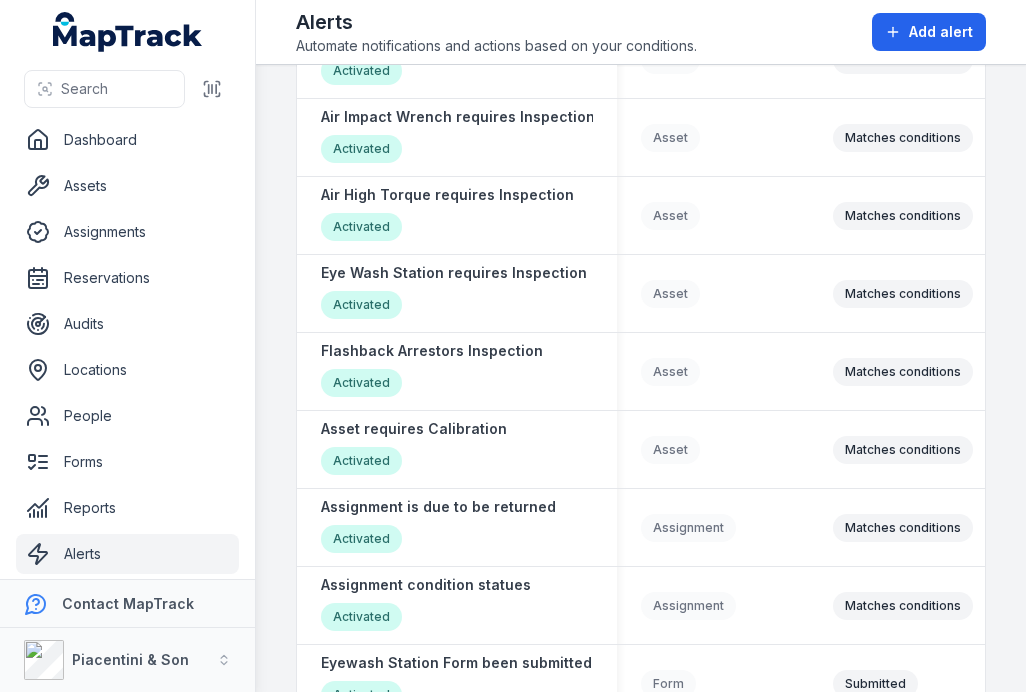 type 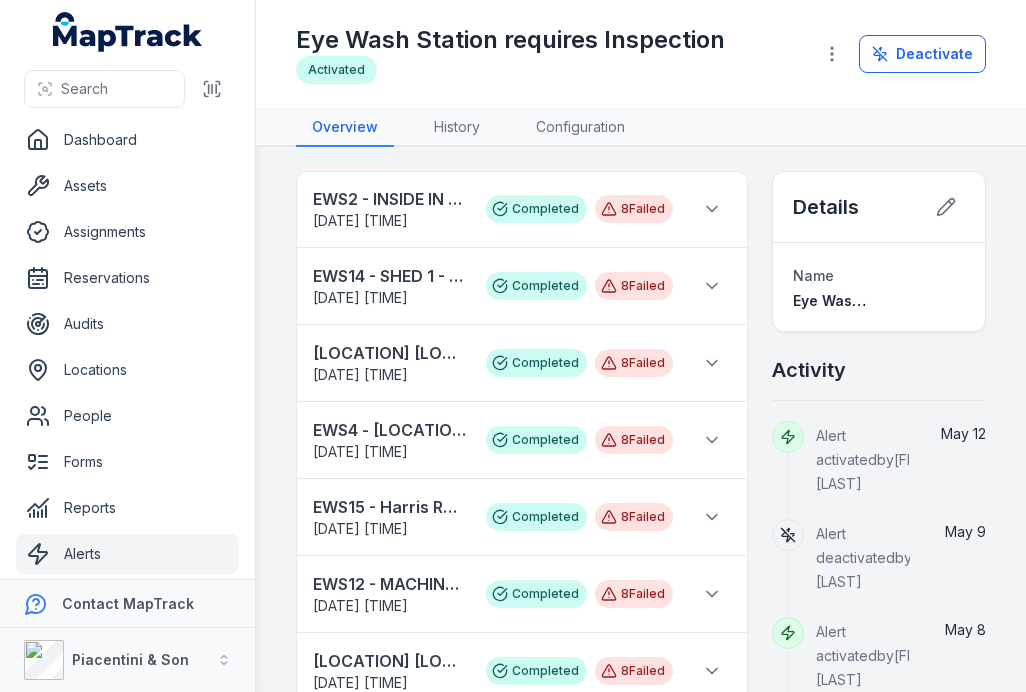 click at bounding box center (712, 209) 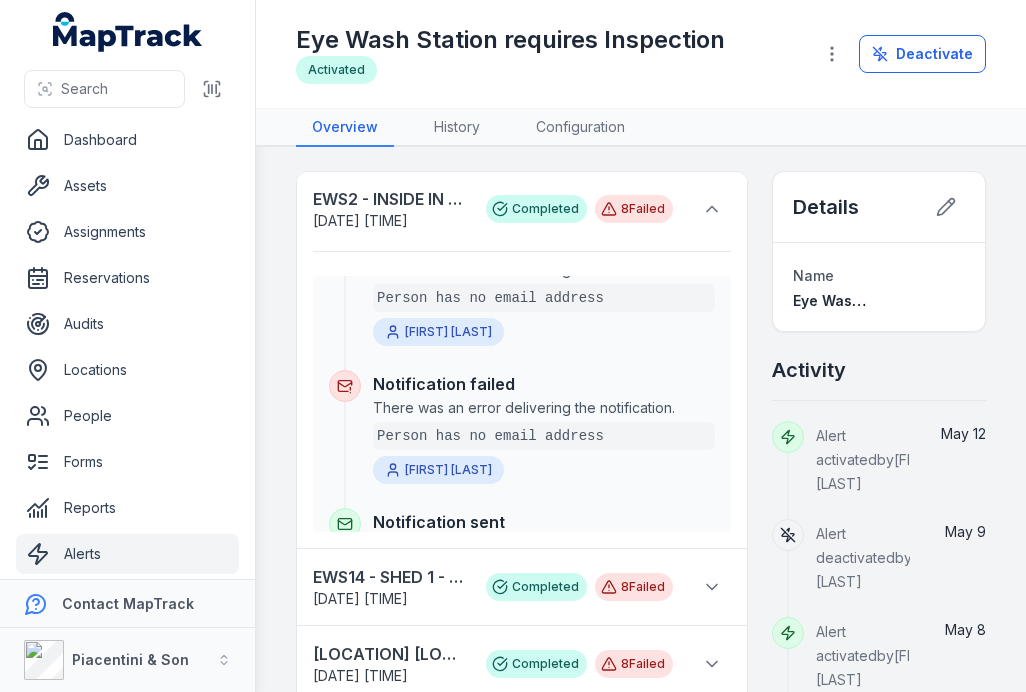 scroll, scrollTop: 521, scrollLeft: 0, axis: vertical 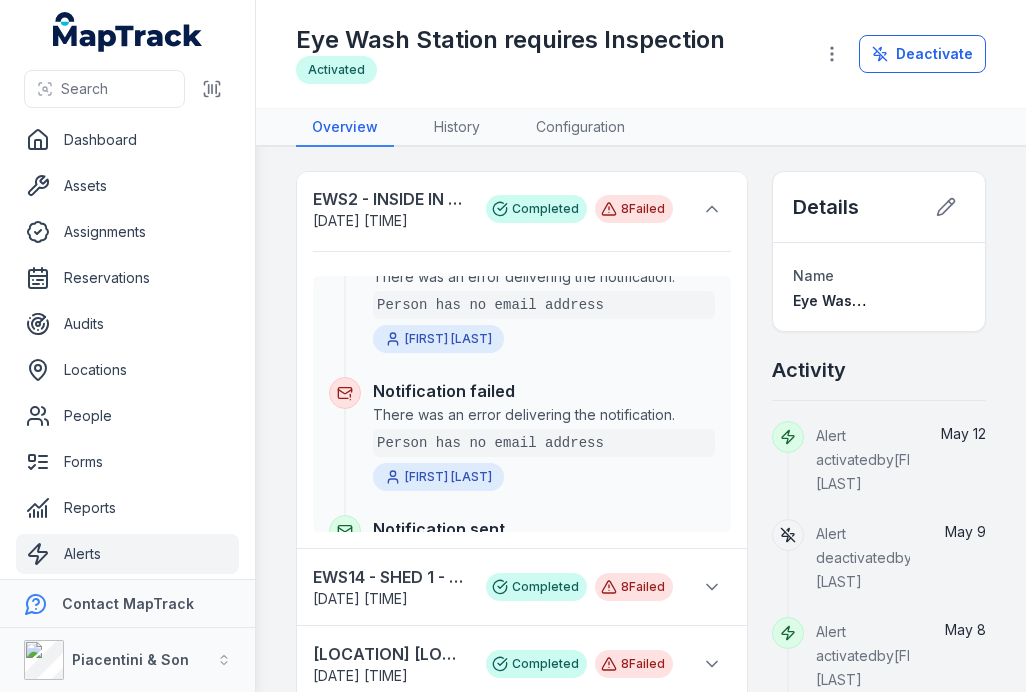 click at bounding box center (712, 209) 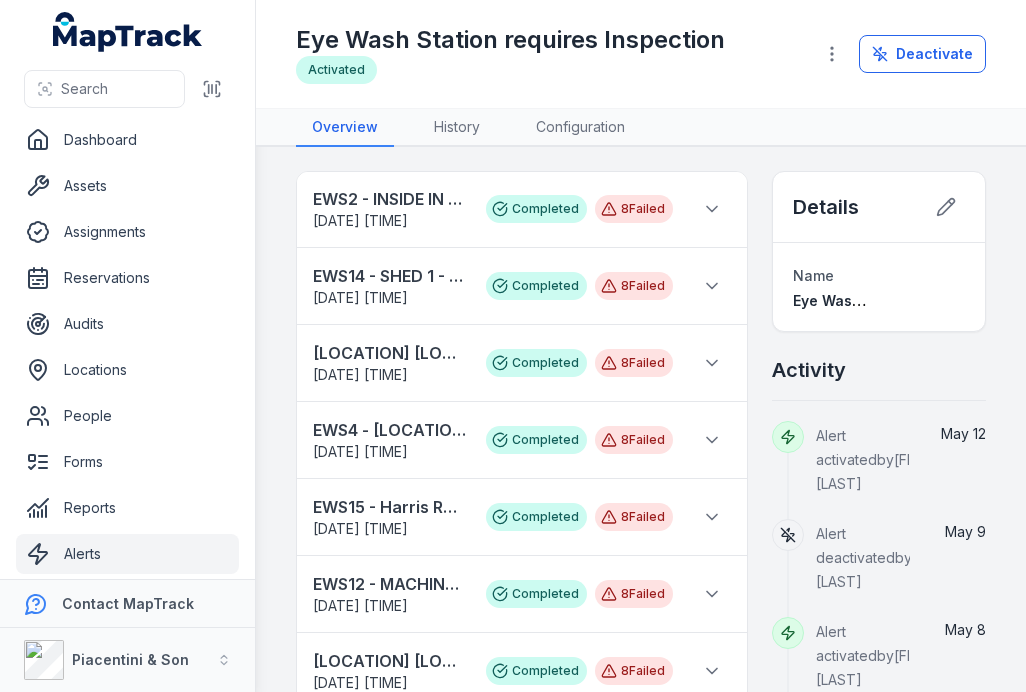 scroll, scrollTop: 0, scrollLeft: 0, axis: both 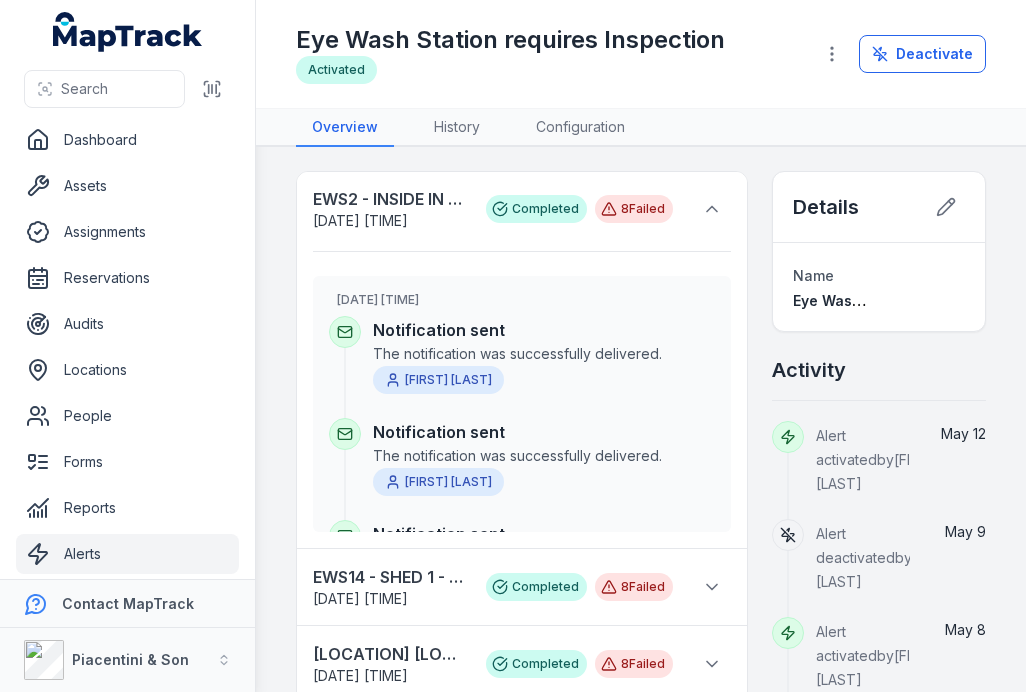 click 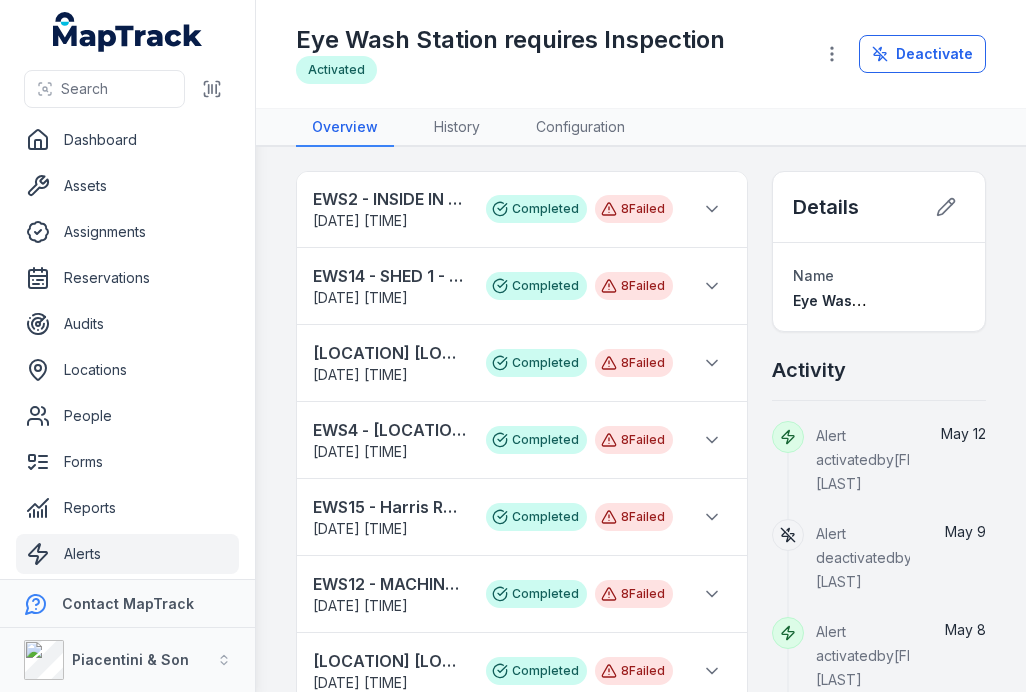 scroll, scrollTop: 0, scrollLeft: 0, axis: both 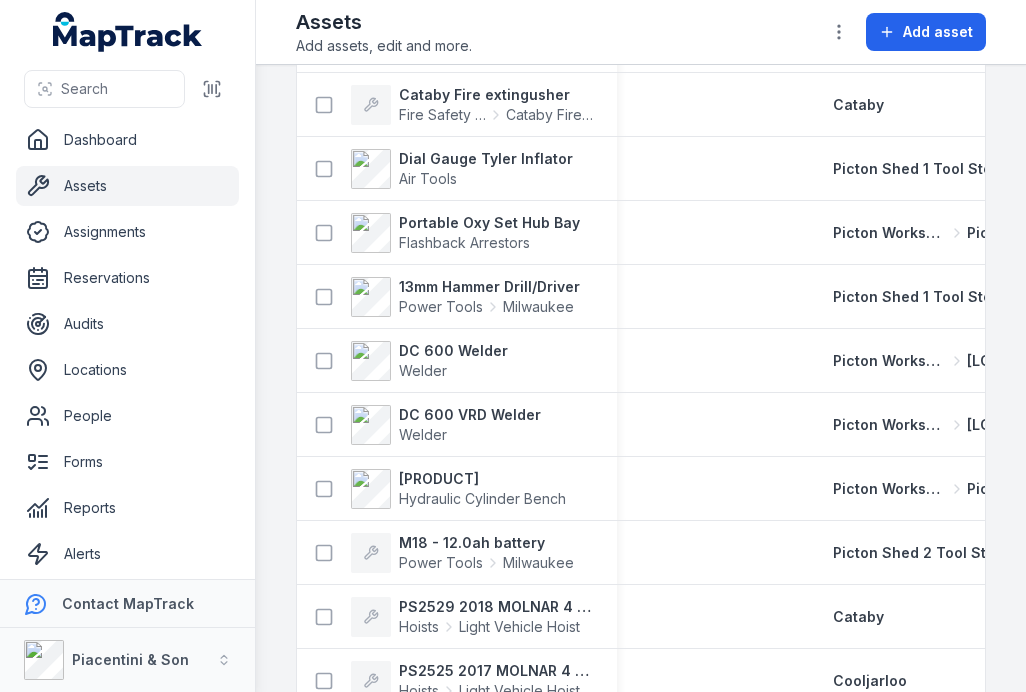 click on "DC 600 VRD Welder" at bounding box center [470, 415] 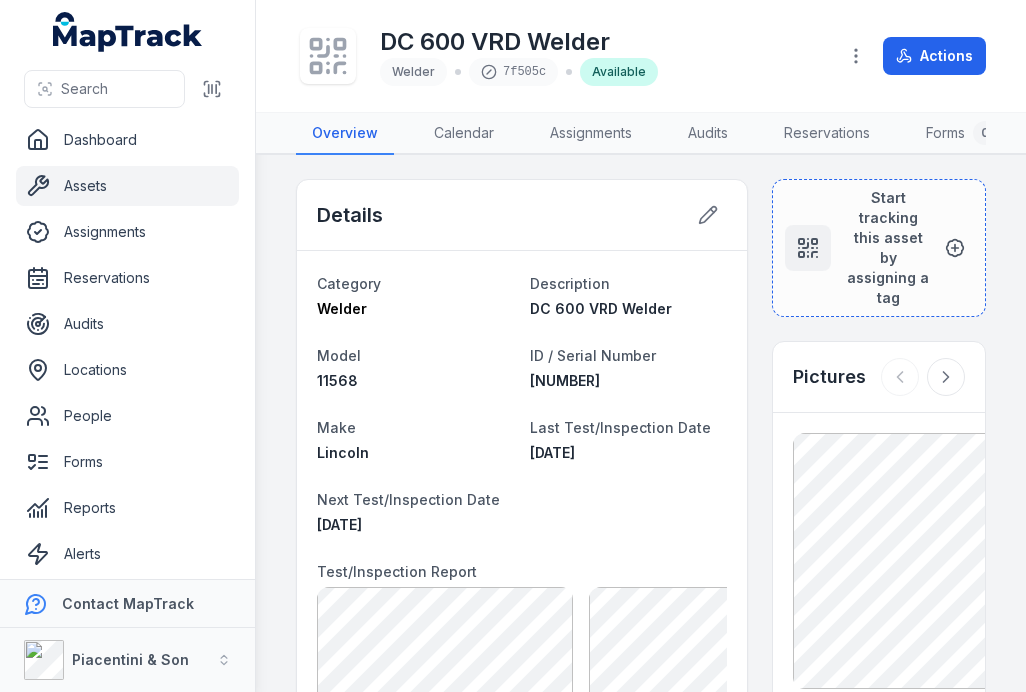 click on "Actions" at bounding box center (934, 56) 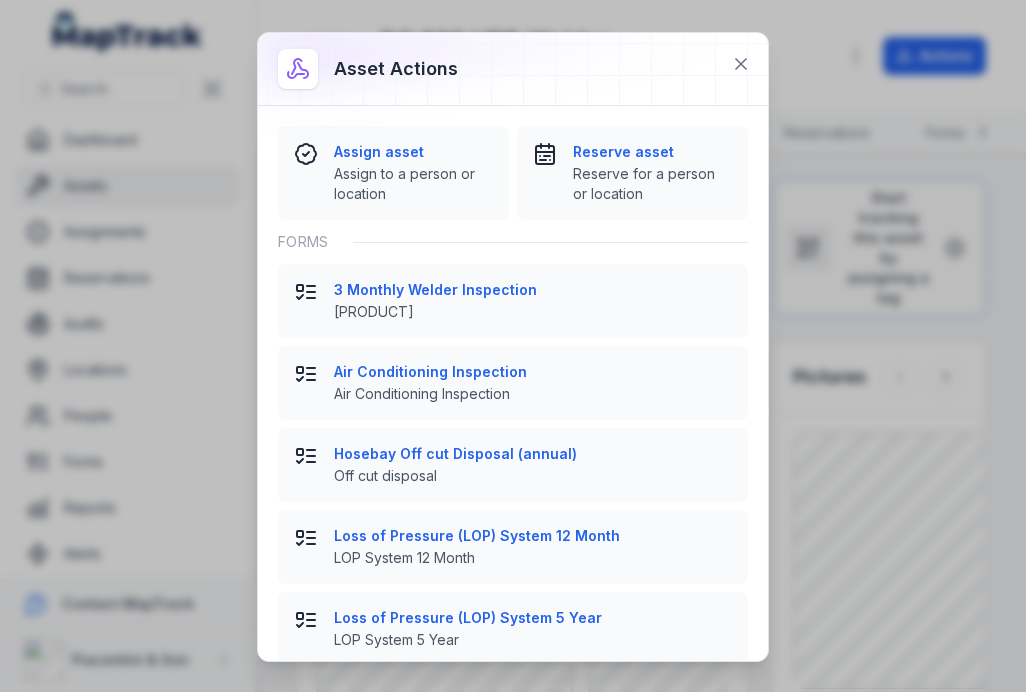 click on "[PRODUCT]" at bounding box center (533, 312) 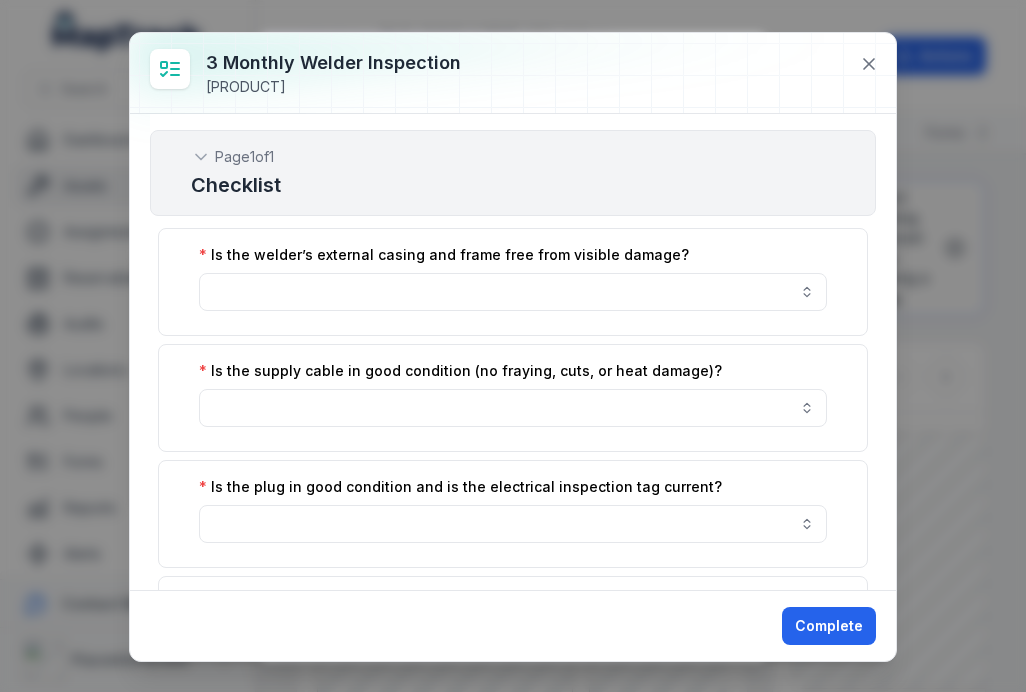 scroll, scrollTop: -3, scrollLeft: 0, axis: vertical 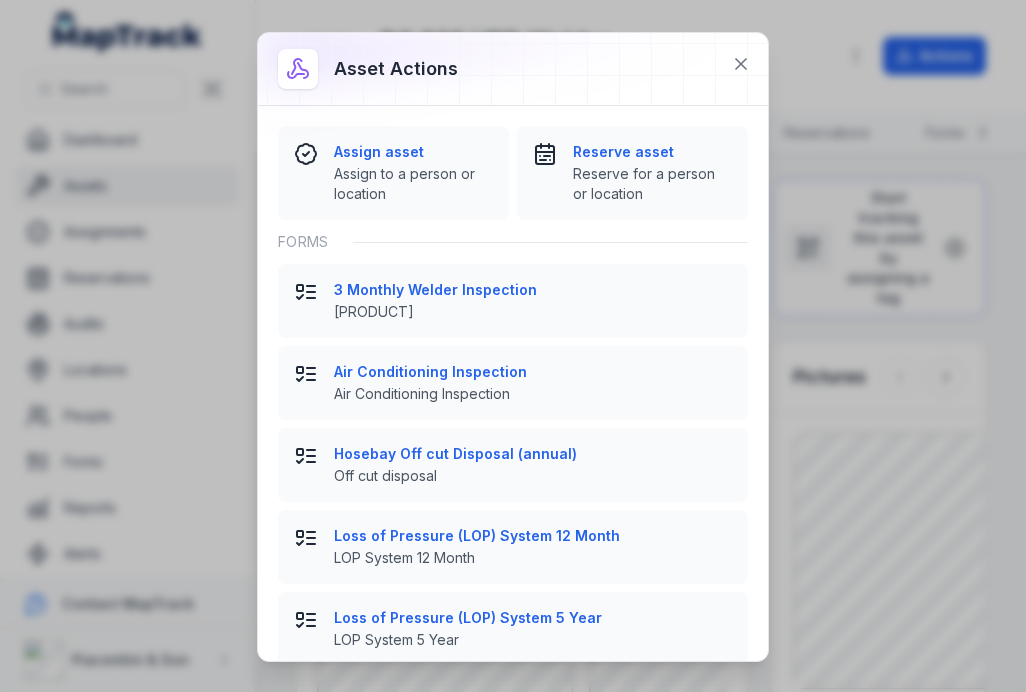click at bounding box center [741, 64] 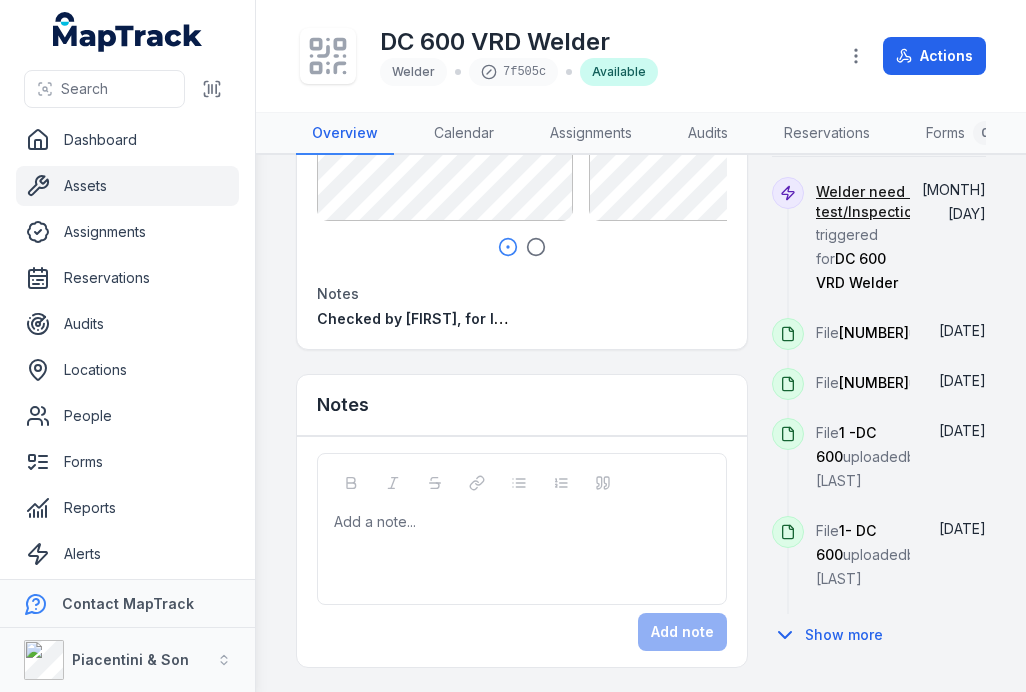 scroll, scrollTop: 754, scrollLeft: 0, axis: vertical 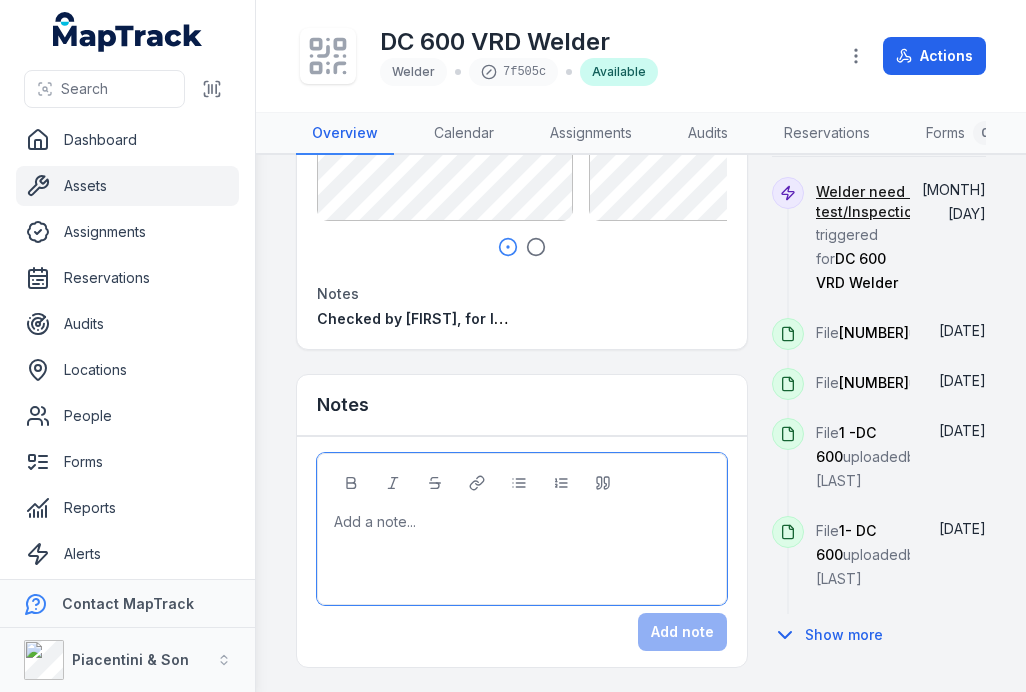 click at bounding box center [522, 522] 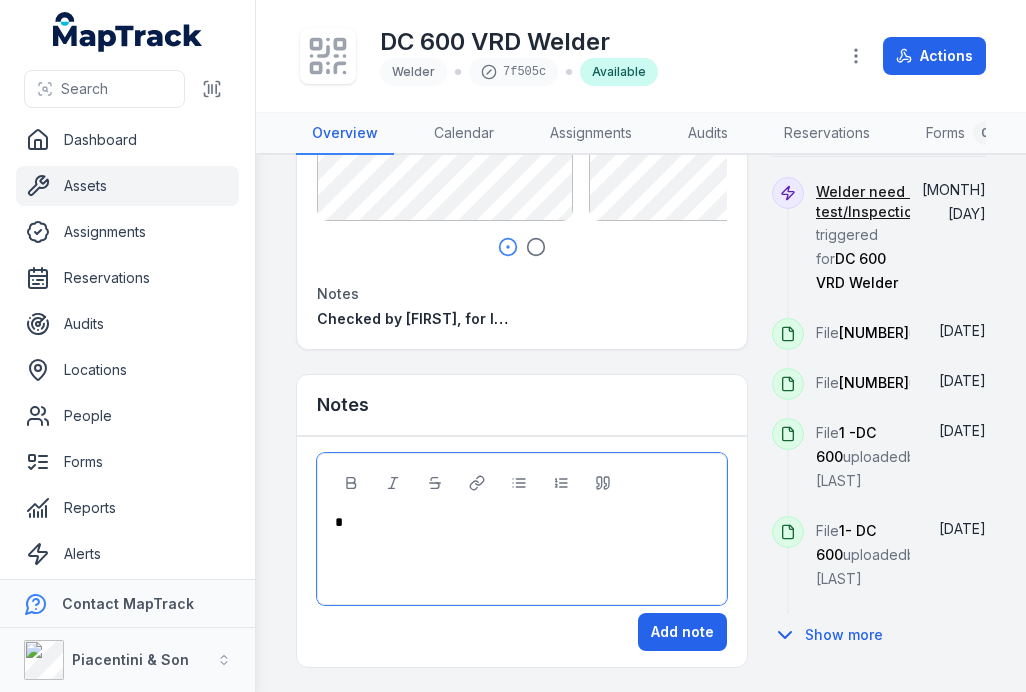 type 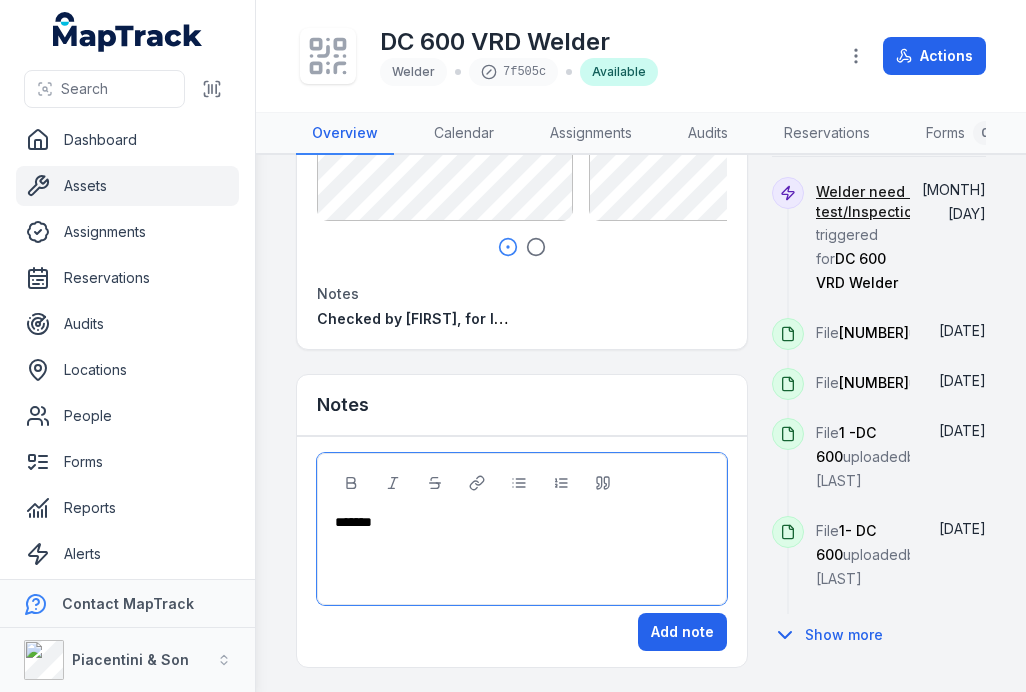 click on "Add note" at bounding box center [682, 632] 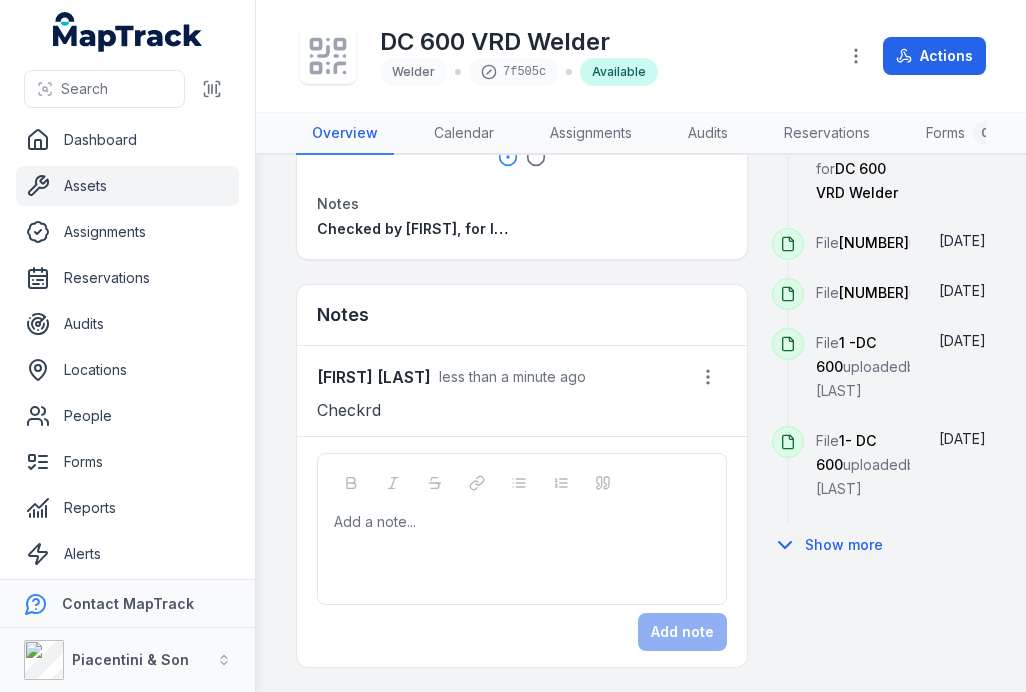 click at bounding box center (522, 522) 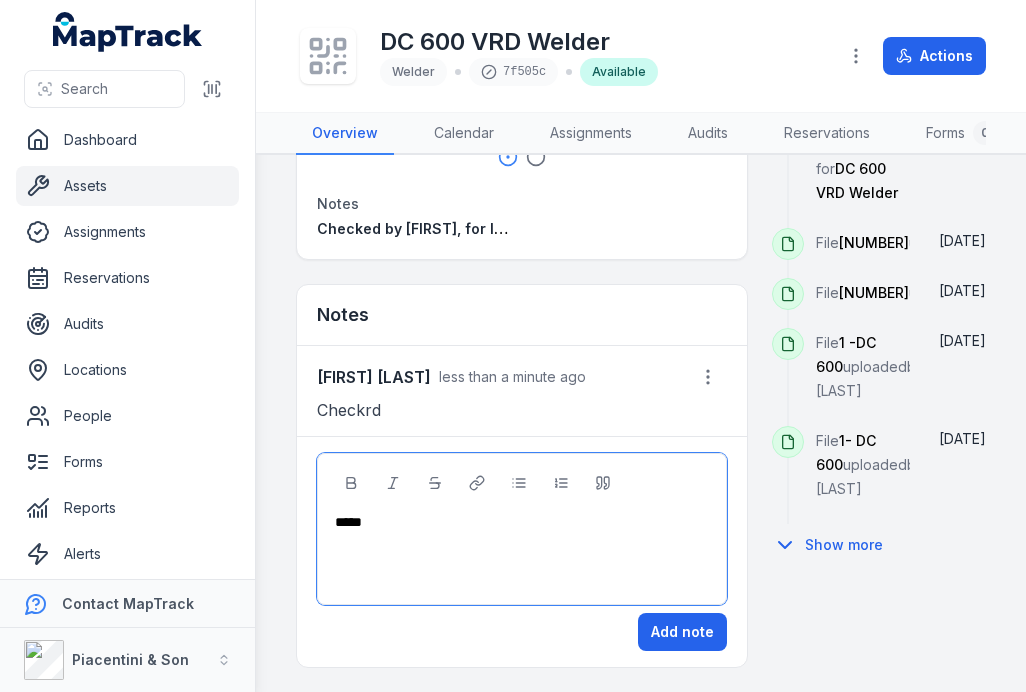click on "*****" at bounding box center (522, 529) 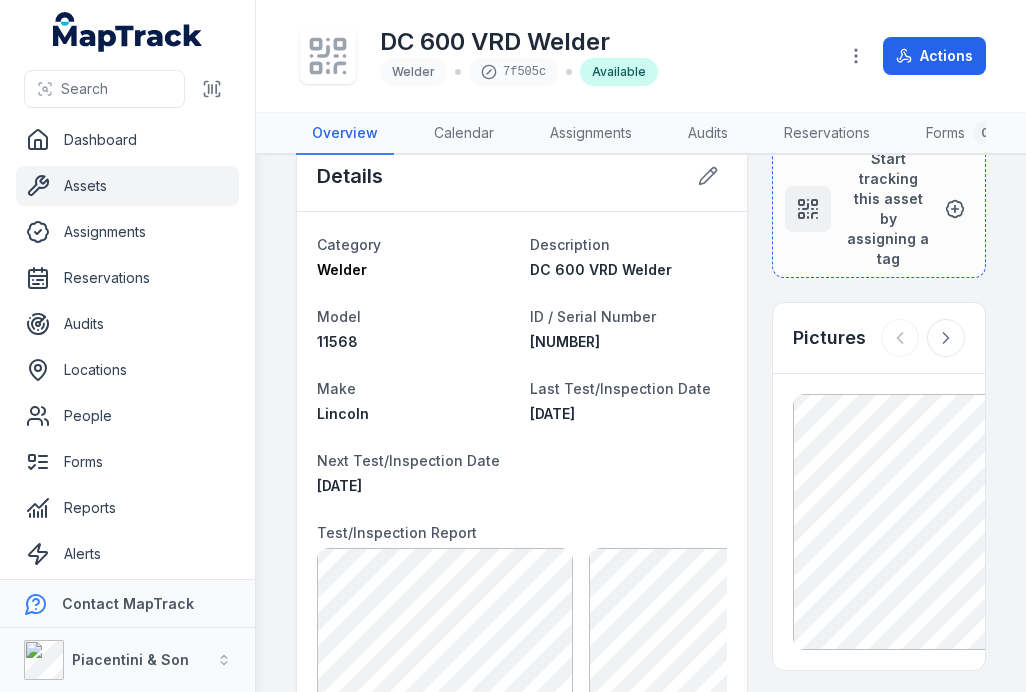 scroll, scrollTop: 36, scrollLeft: 0, axis: vertical 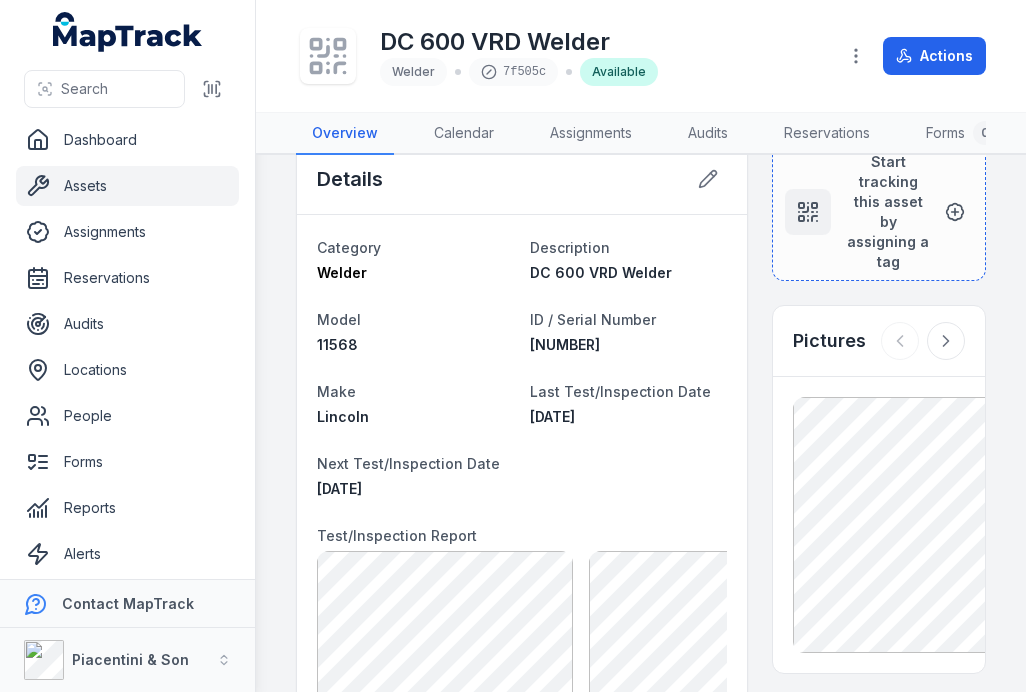 click 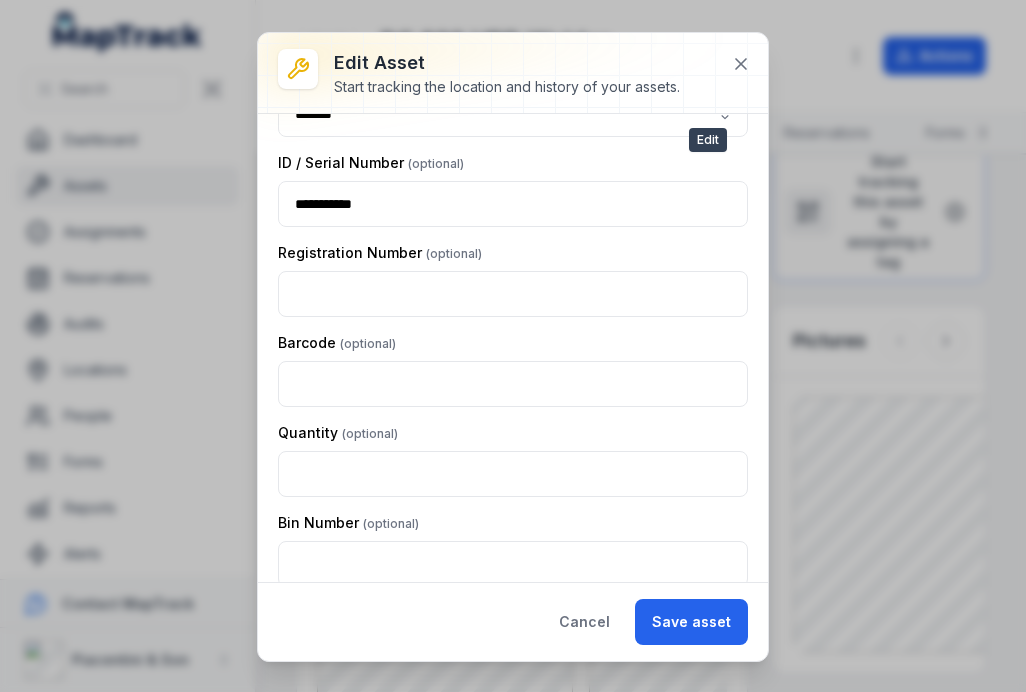 type on "******" 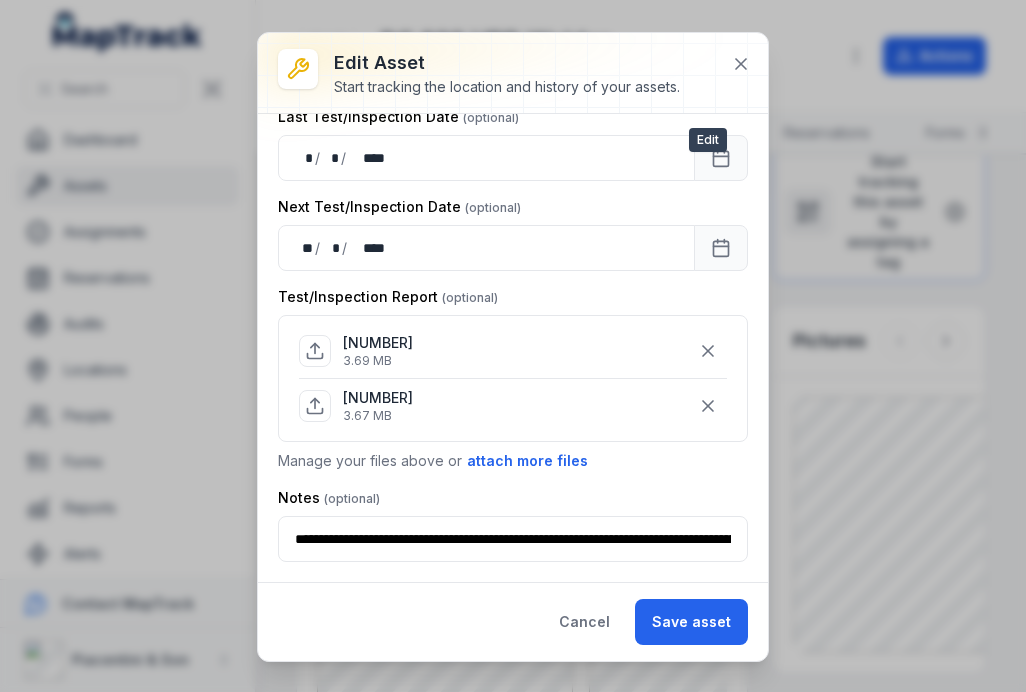 scroll, scrollTop: 507, scrollLeft: 0, axis: vertical 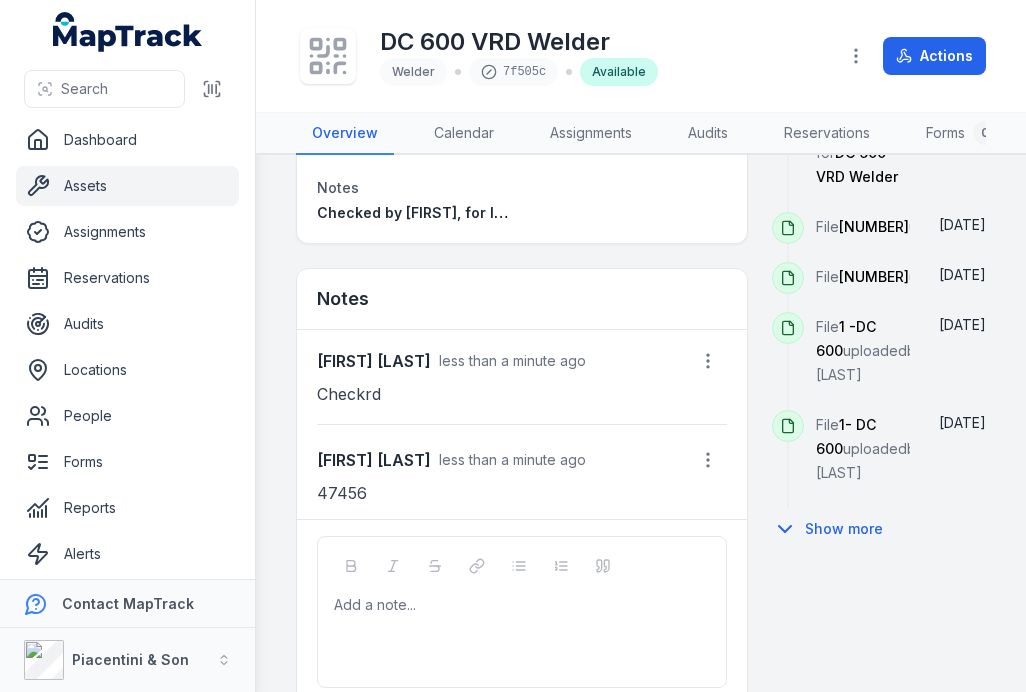 click 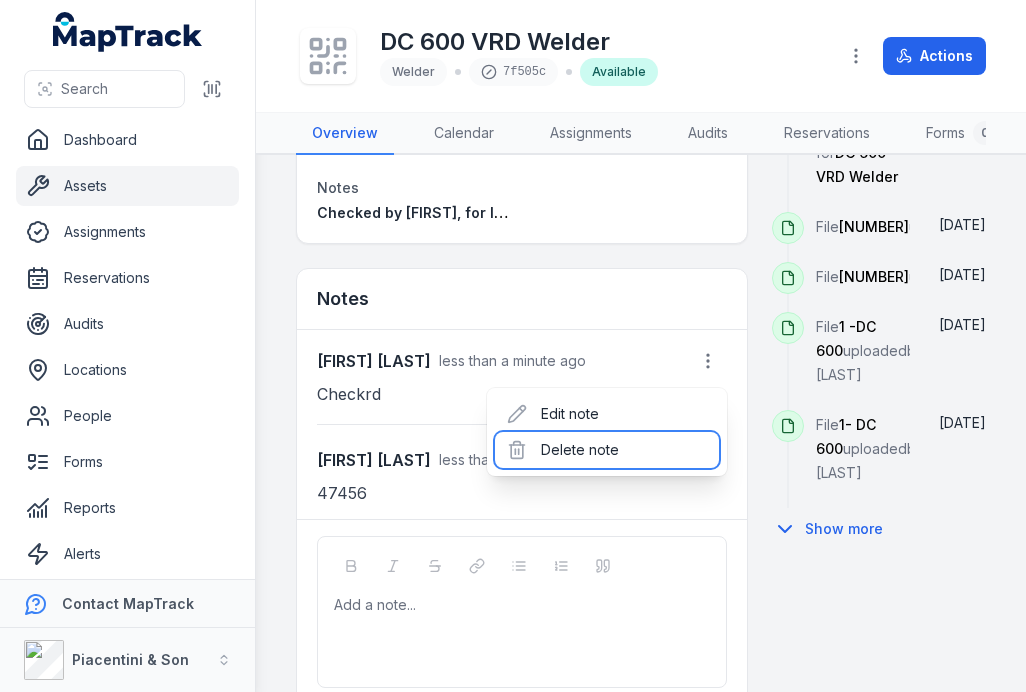 click on "Delete note" at bounding box center [607, 450] 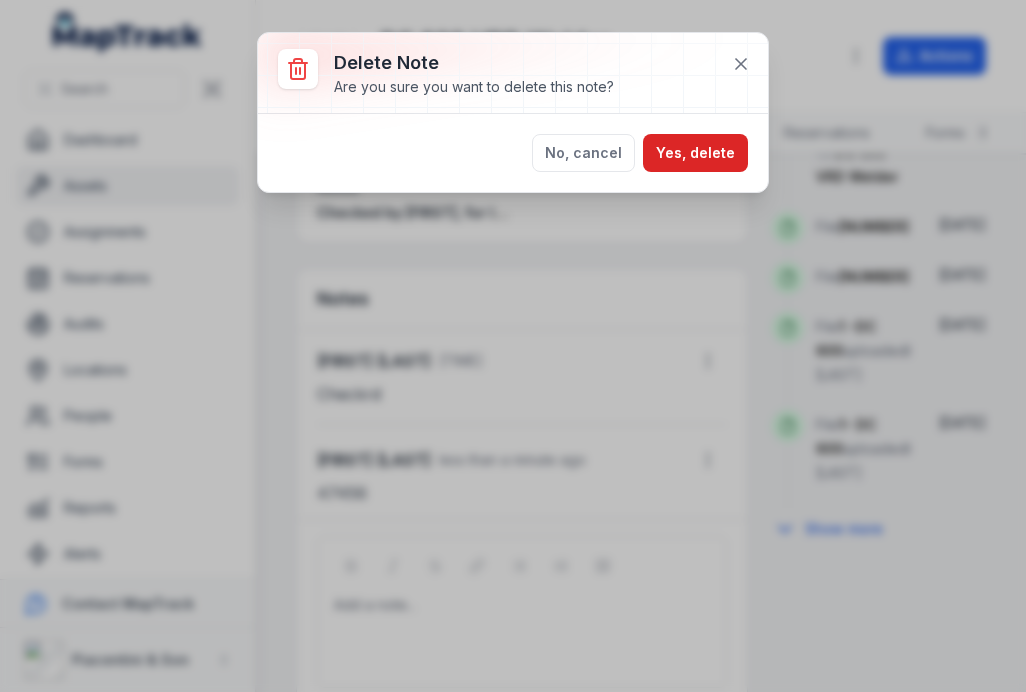 click on "Yes, delete" at bounding box center (695, 153) 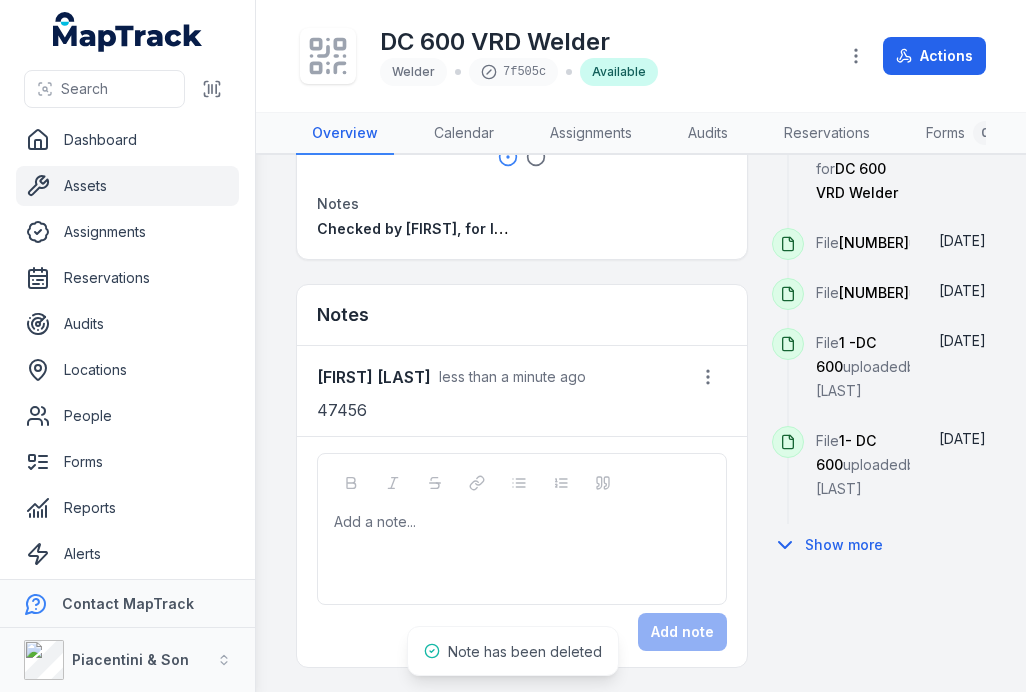 click 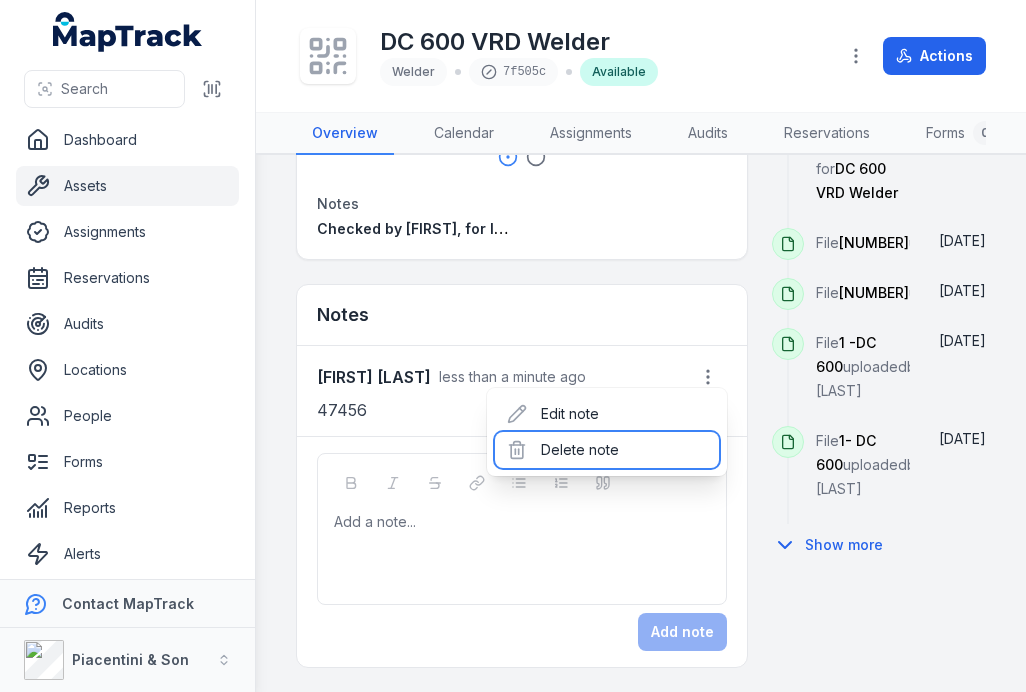 click on "Delete note" at bounding box center [607, 450] 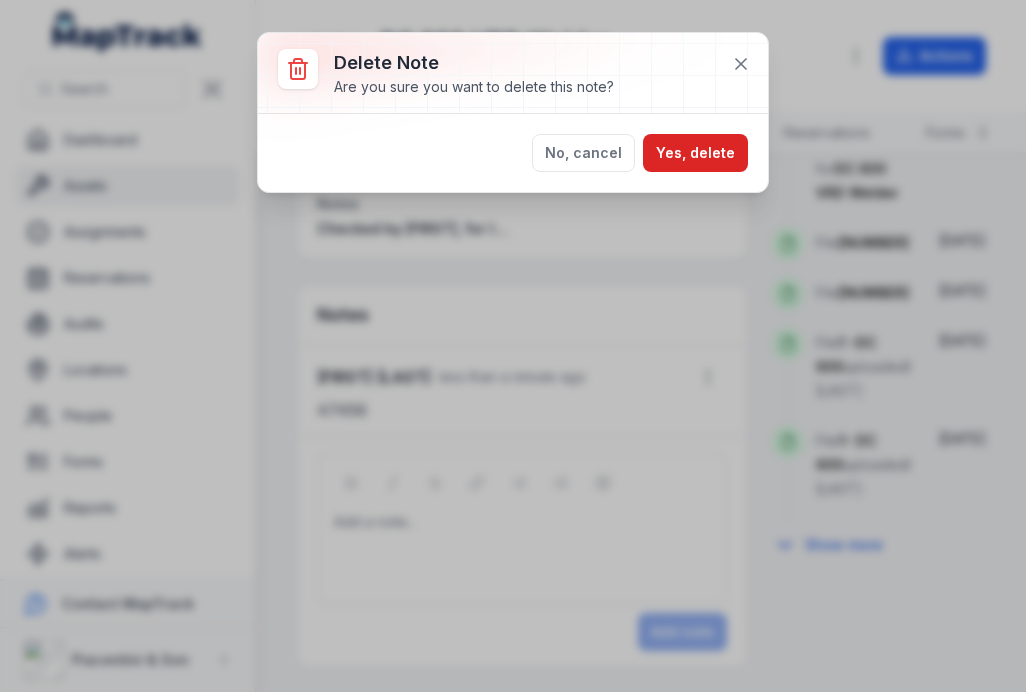 click on "Yes, delete" at bounding box center [695, 153] 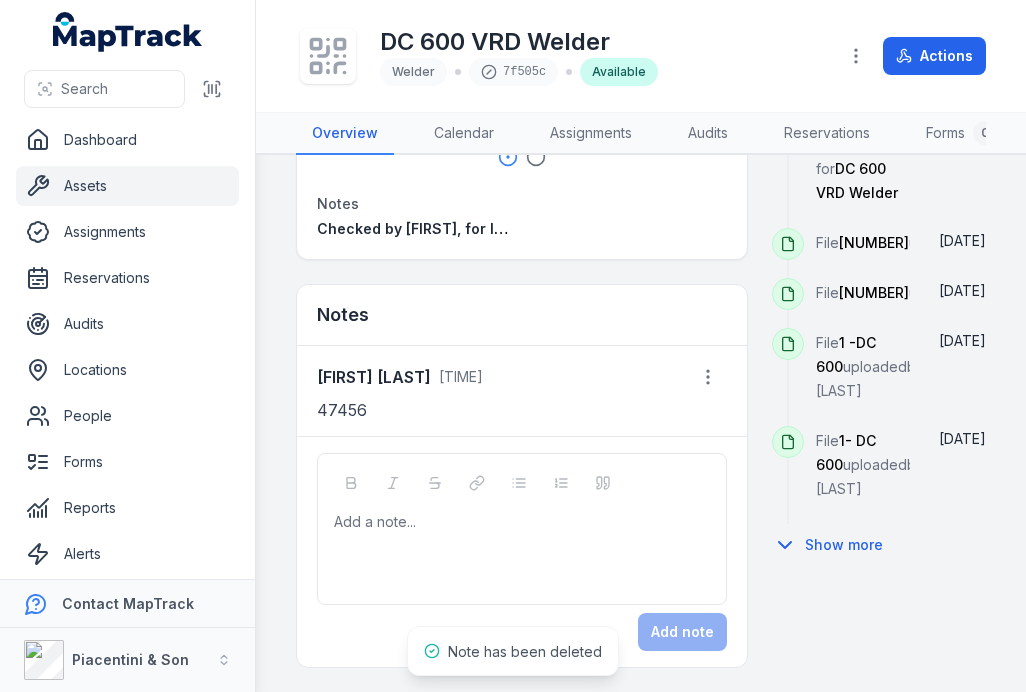 click on "Audits" at bounding box center [708, 134] 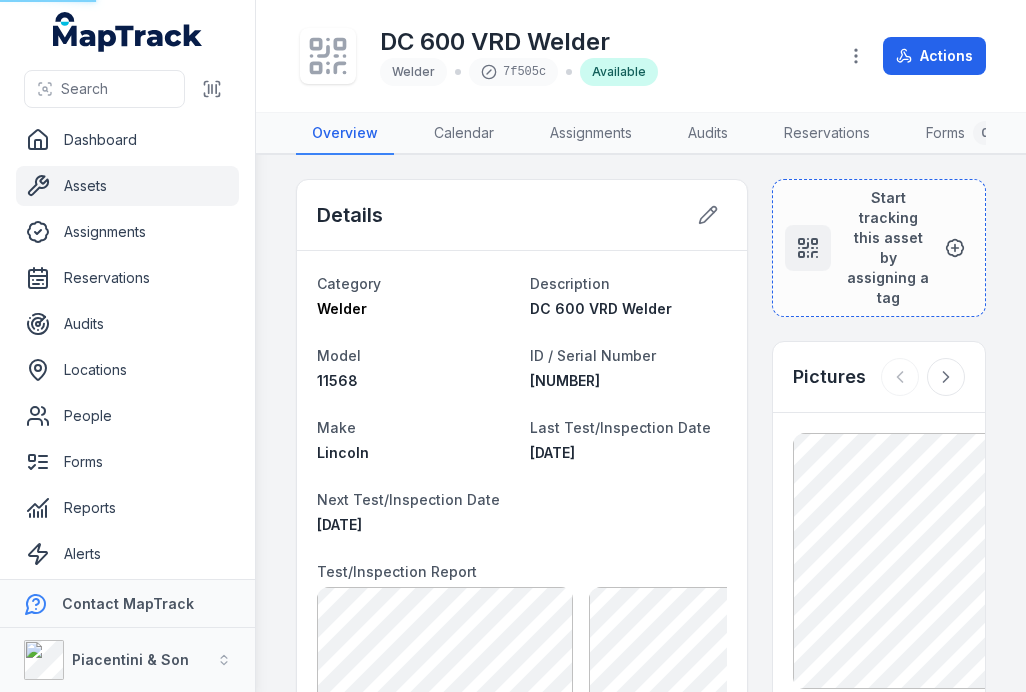 scroll, scrollTop: 0, scrollLeft: 0, axis: both 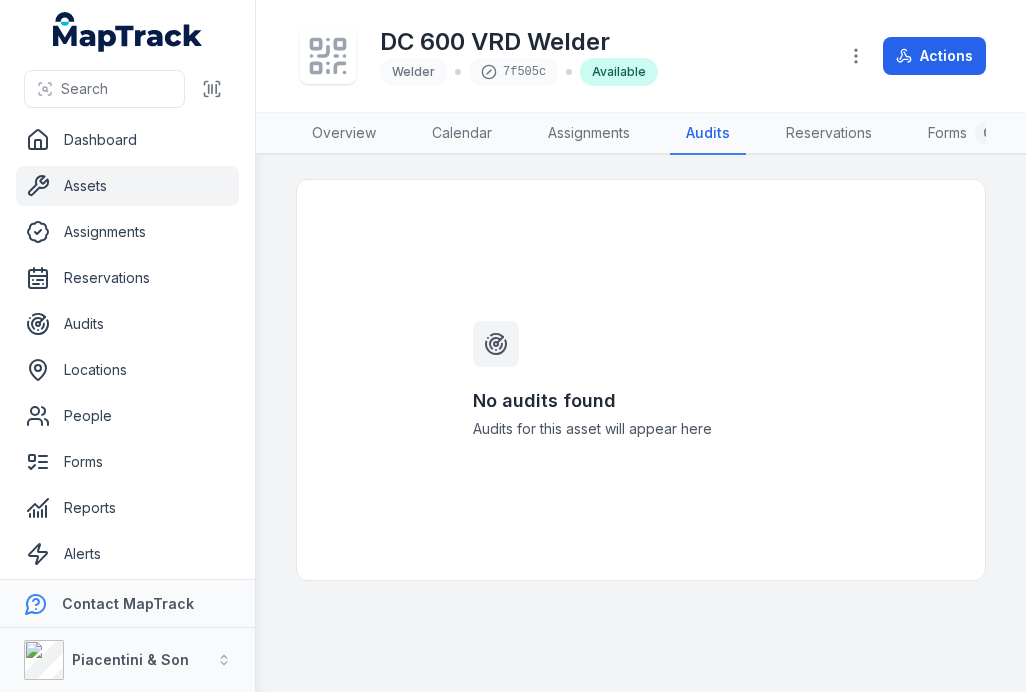 click on "Assets" at bounding box center (127, 186) 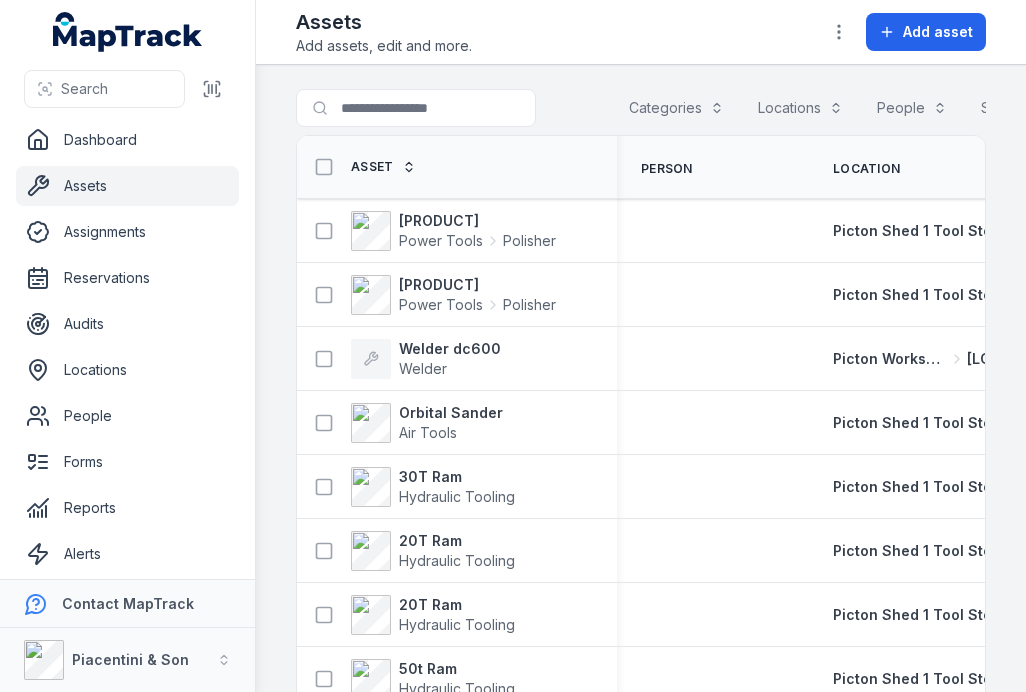 click on "Categories" at bounding box center (676, 108) 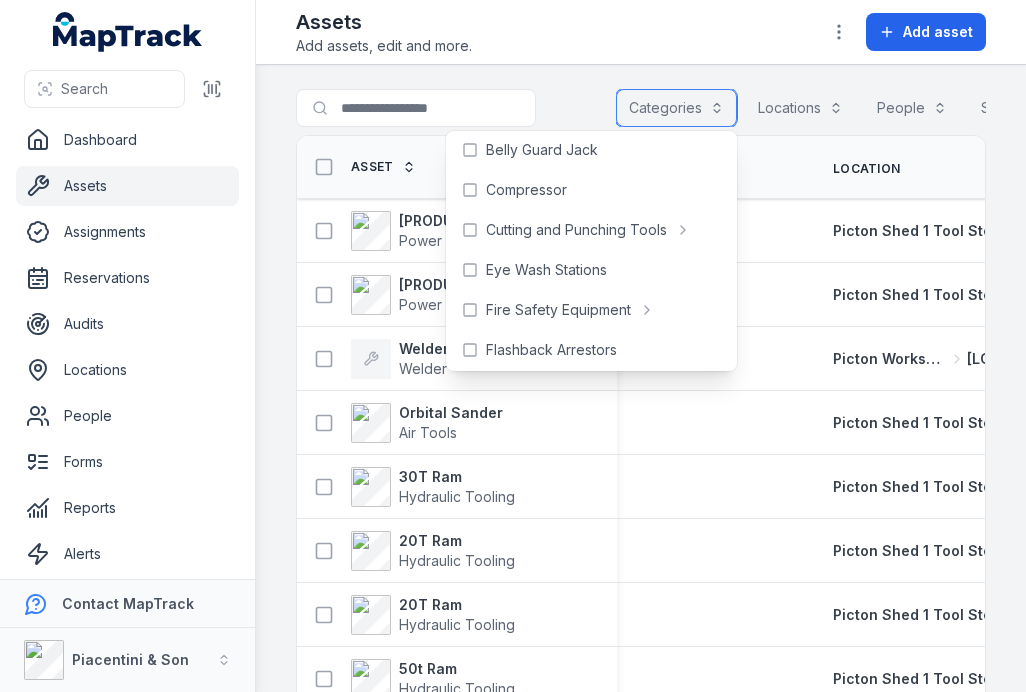 scroll, scrollTop: 89, scrollLeft: 0, axis: vertical 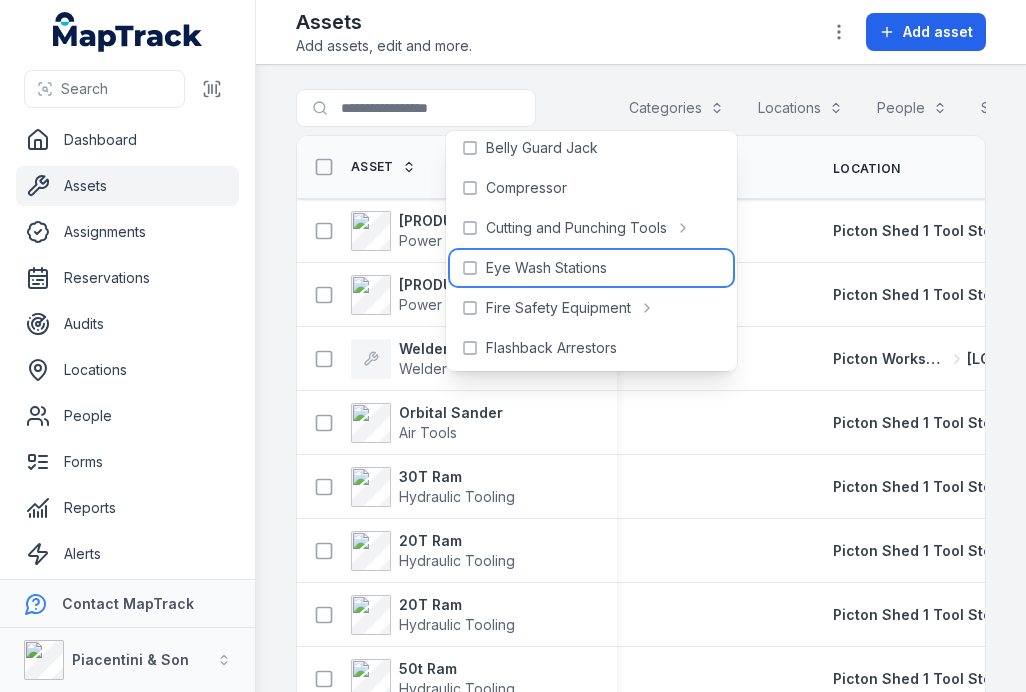 click on "Eye Wash Stations" at bounding box center [546, 268] 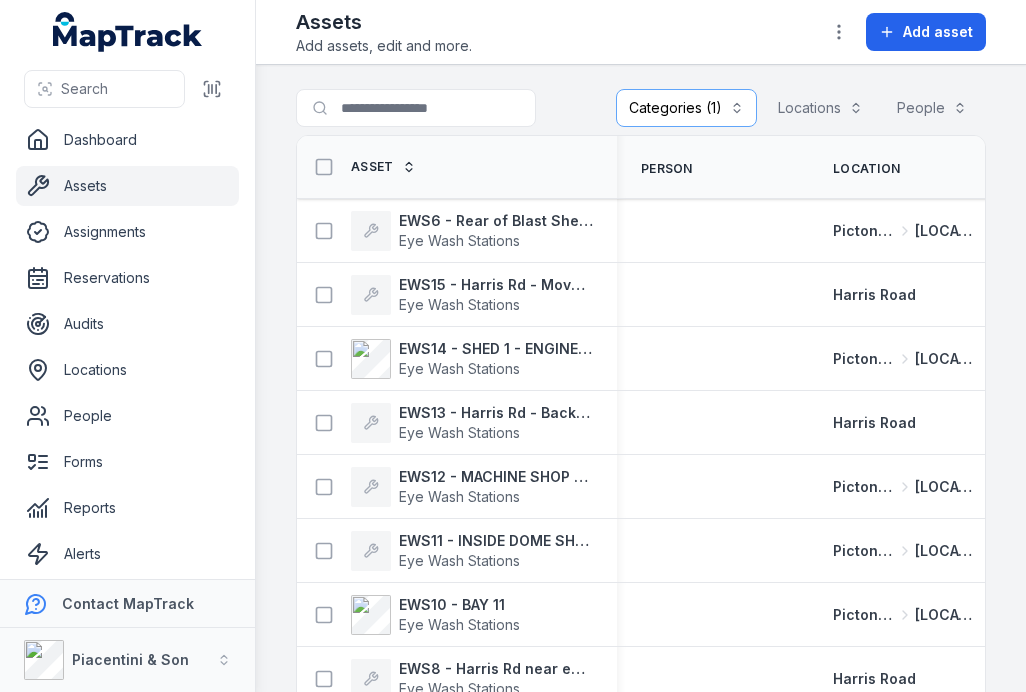 click on "EWS6 - Rear of Blast Shed near Water Works" at bounding box center (496, 221) 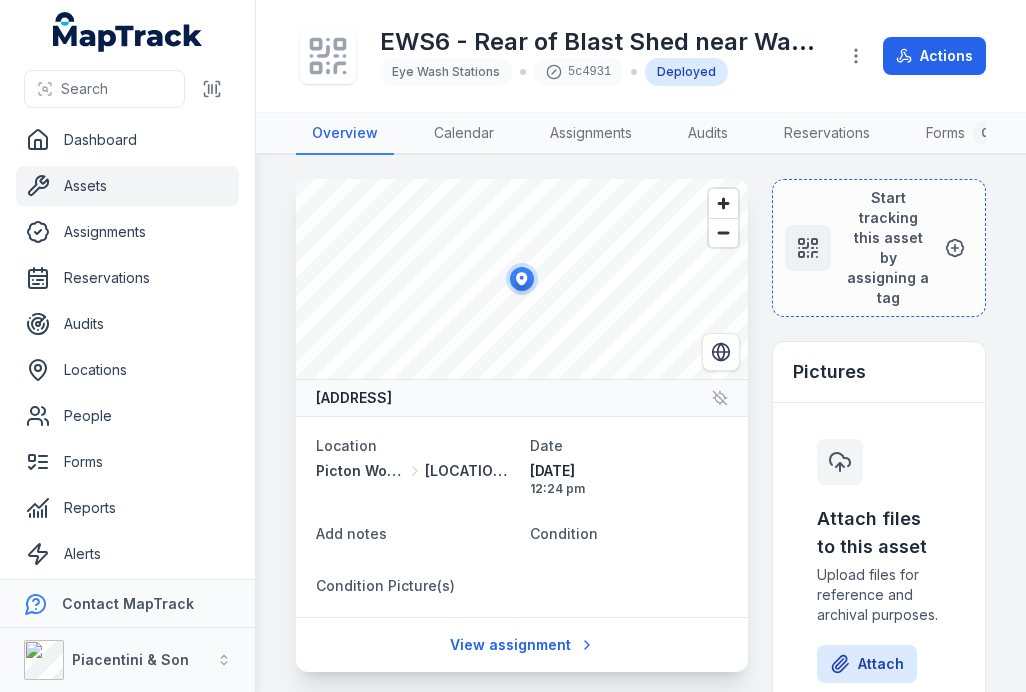 click at bounding box center (212, 89) 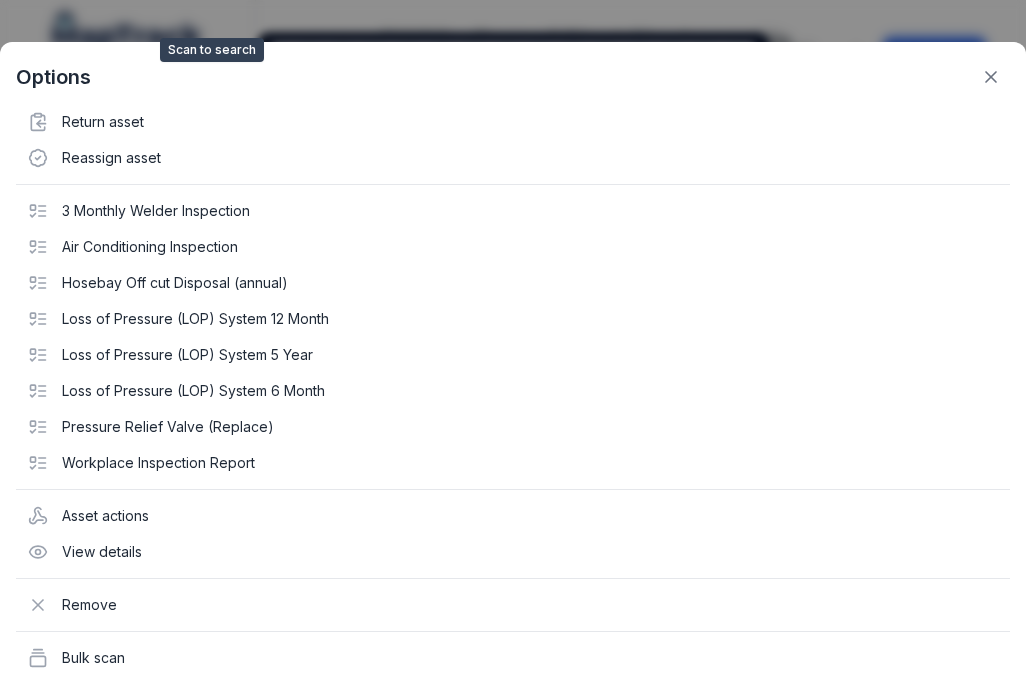 click 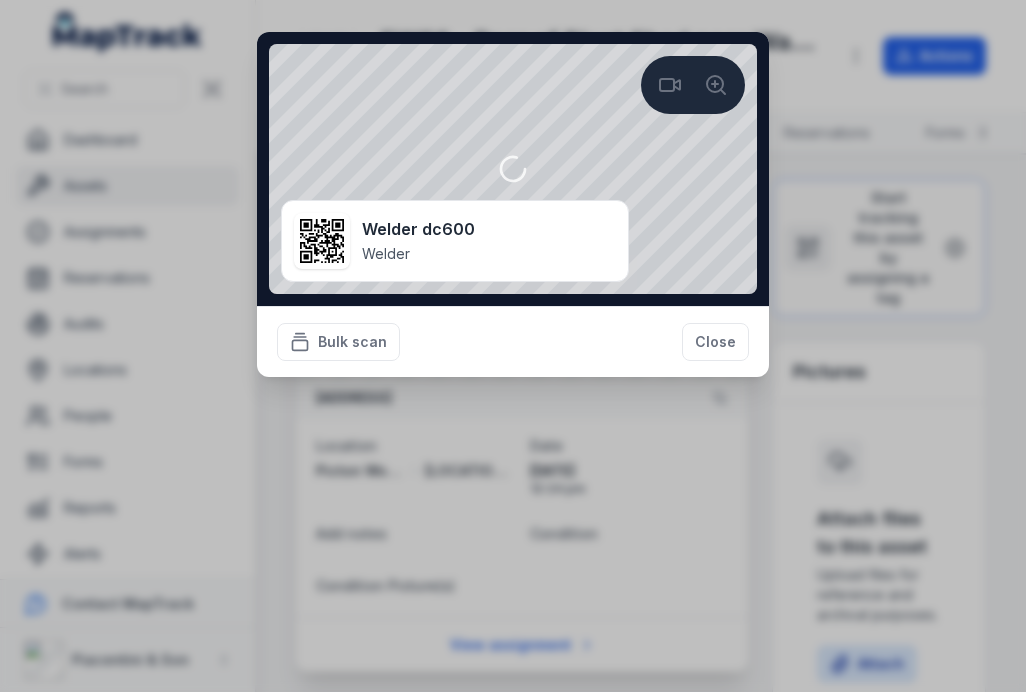 click on "Close" at bounding box center (715, 342) 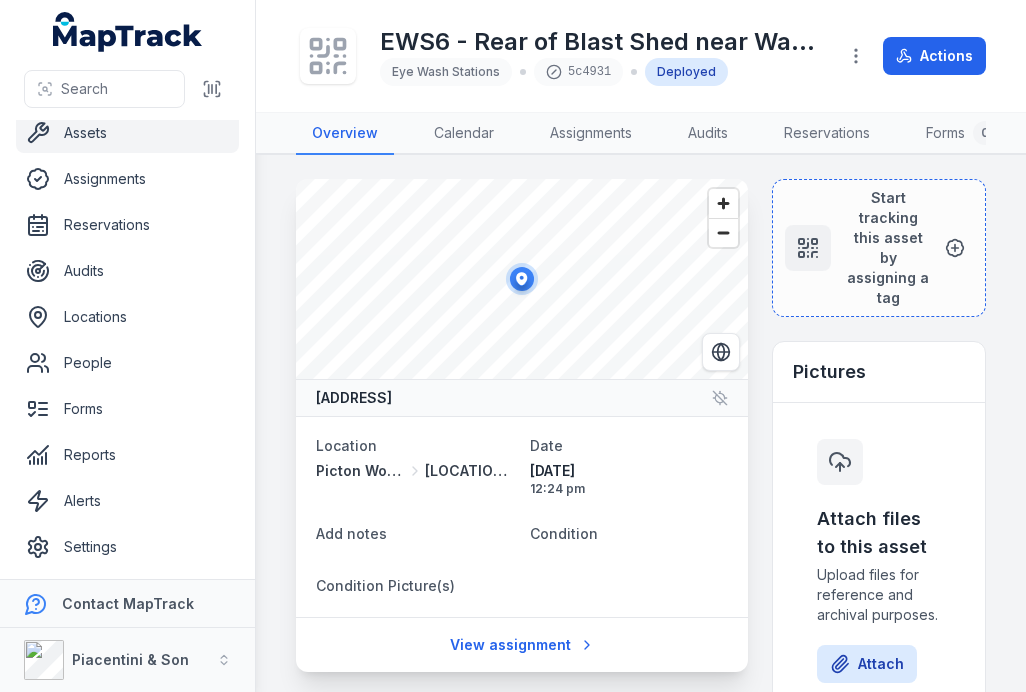 scroll, scrollTop: 53, scrollLeft: 0, axis: vertical 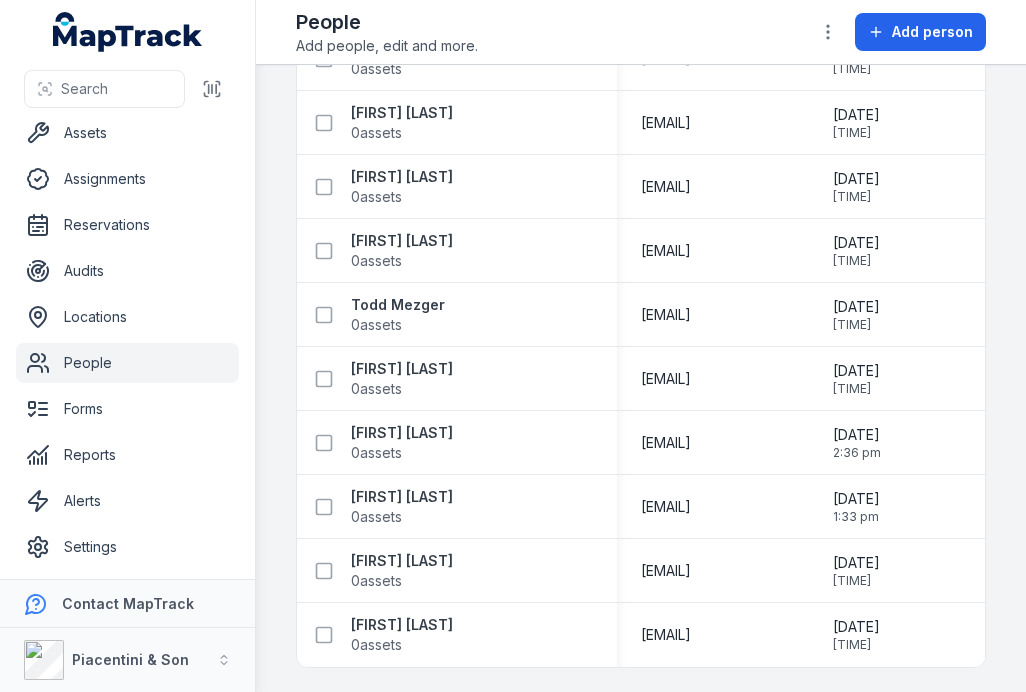 click on "Settings" at bounding box center [127, 547] 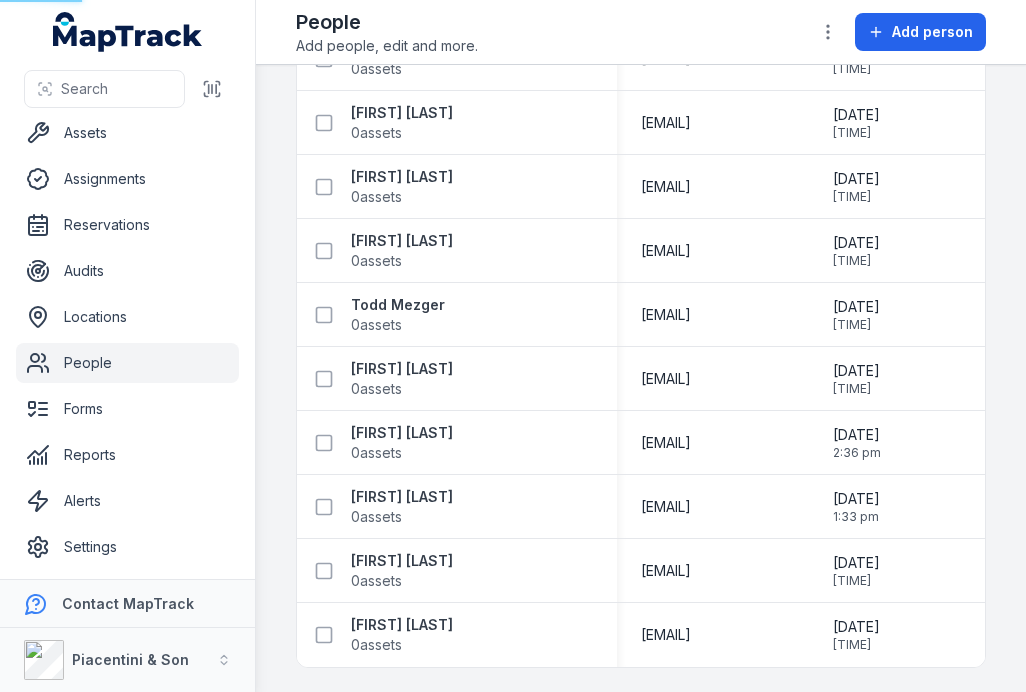 click on "Settings" at bounding box center (127, 547) 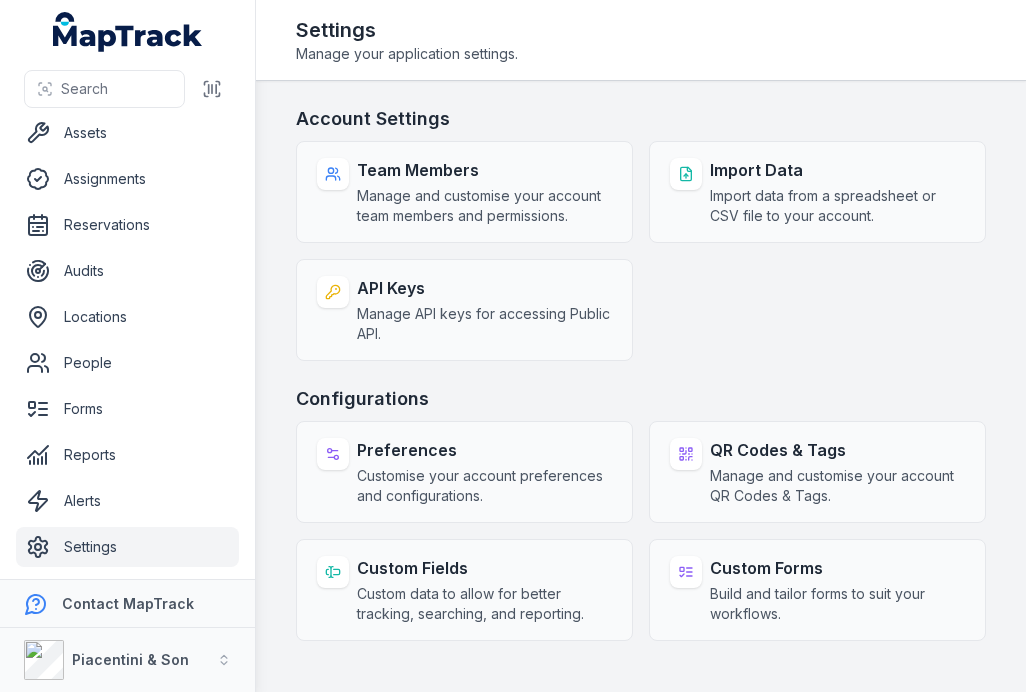 click on "Team Members Manage and customise your account team members and permissions." at bounding box center (484, 192) 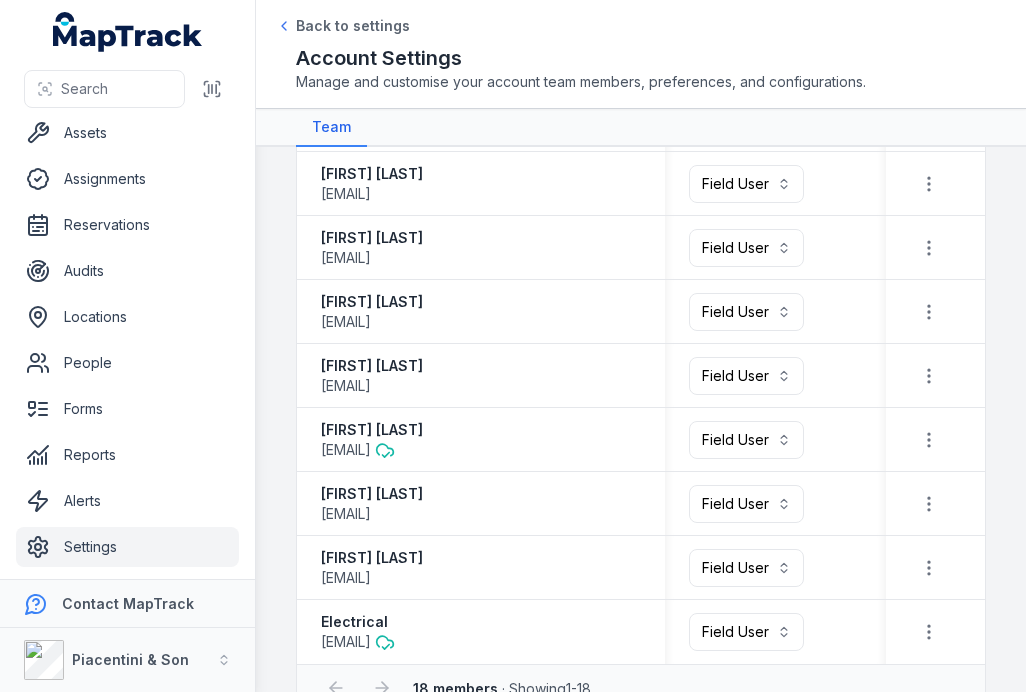 scroll, scrollTop: 759, scrollLeft: 0, axis: vertical 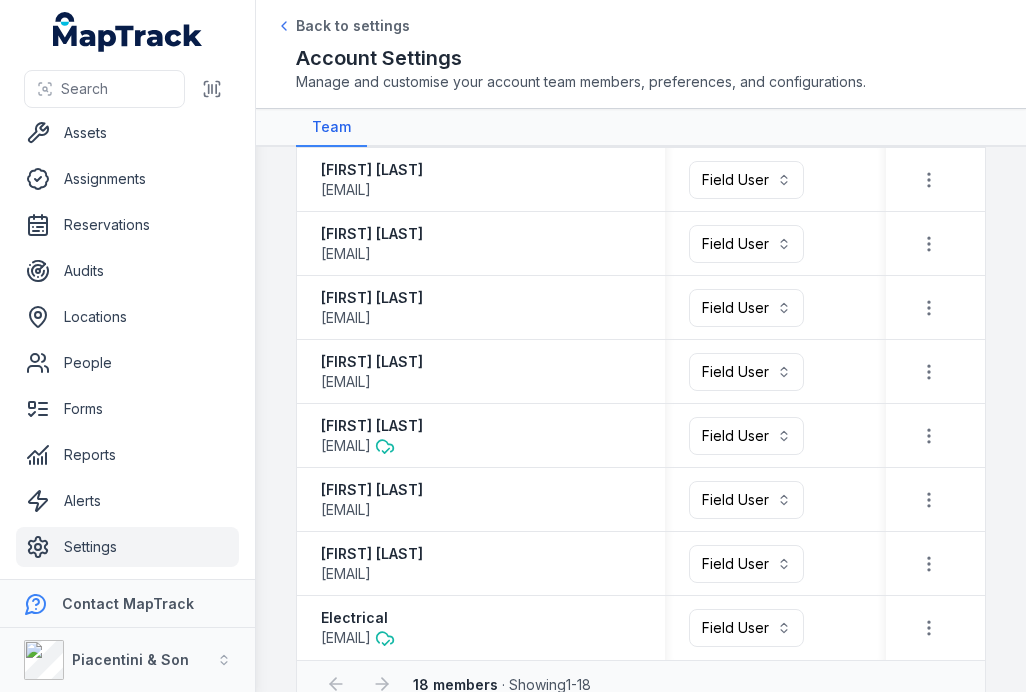 click 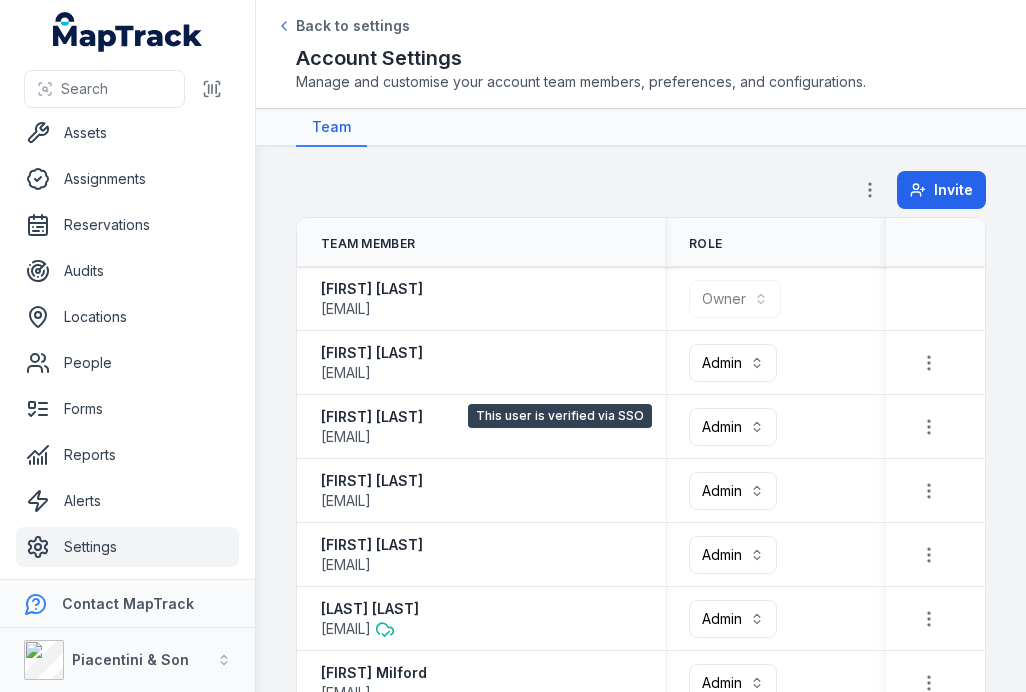 scroll, scrollTop: 0, scrollLeft: 0, axis: both 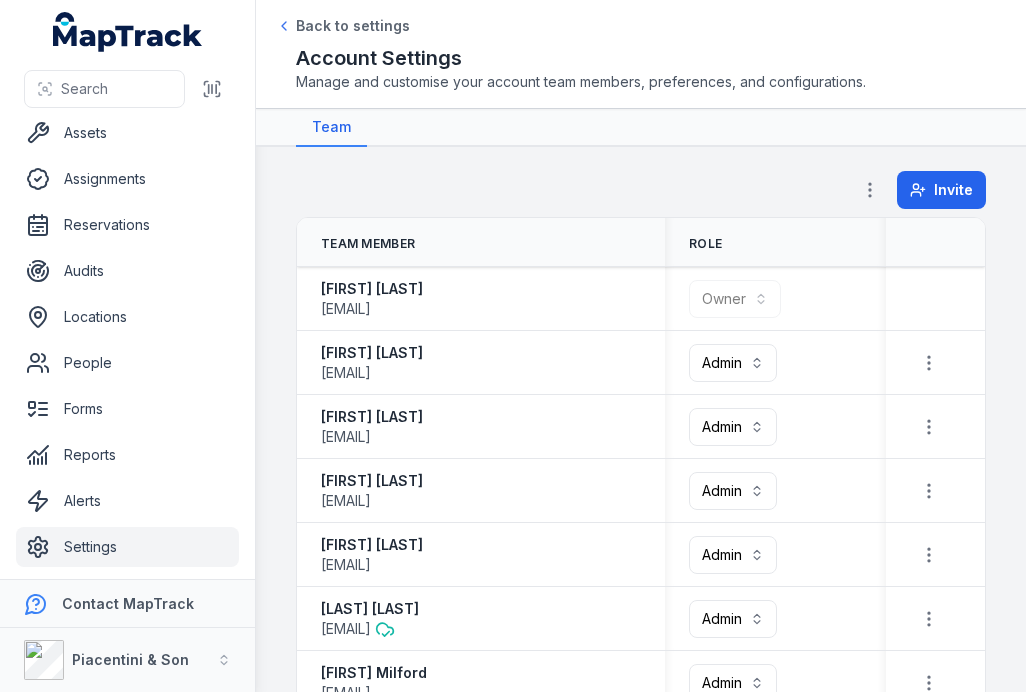 click on "Back to settings" at bounding box center [353, 26] 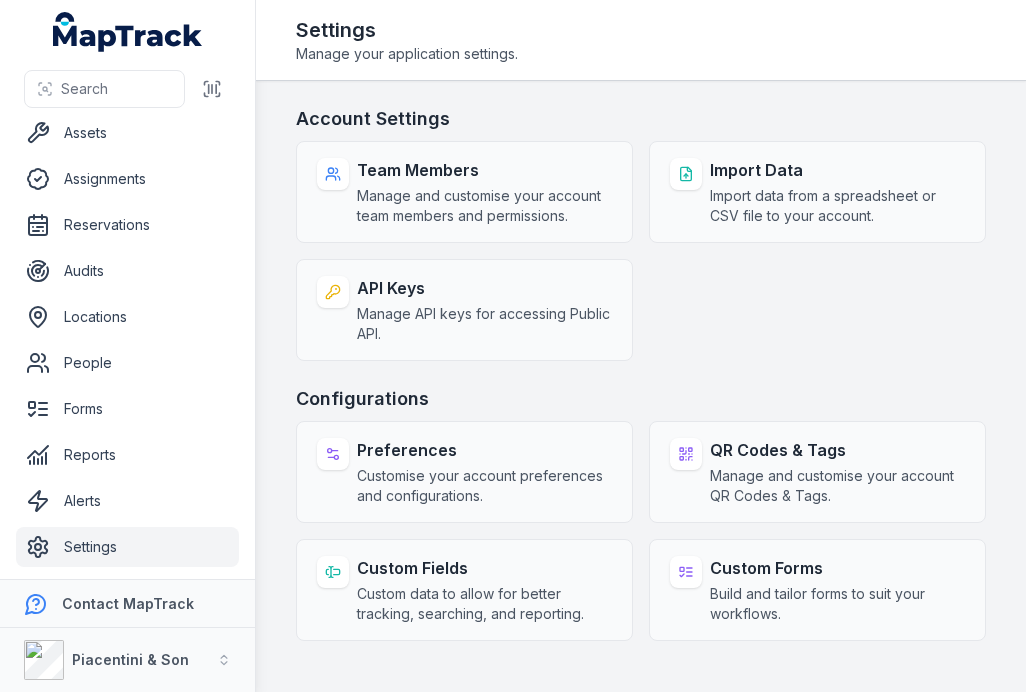 click on "Manage and customise your account team members and permissions." at bounding box center [484, 206] 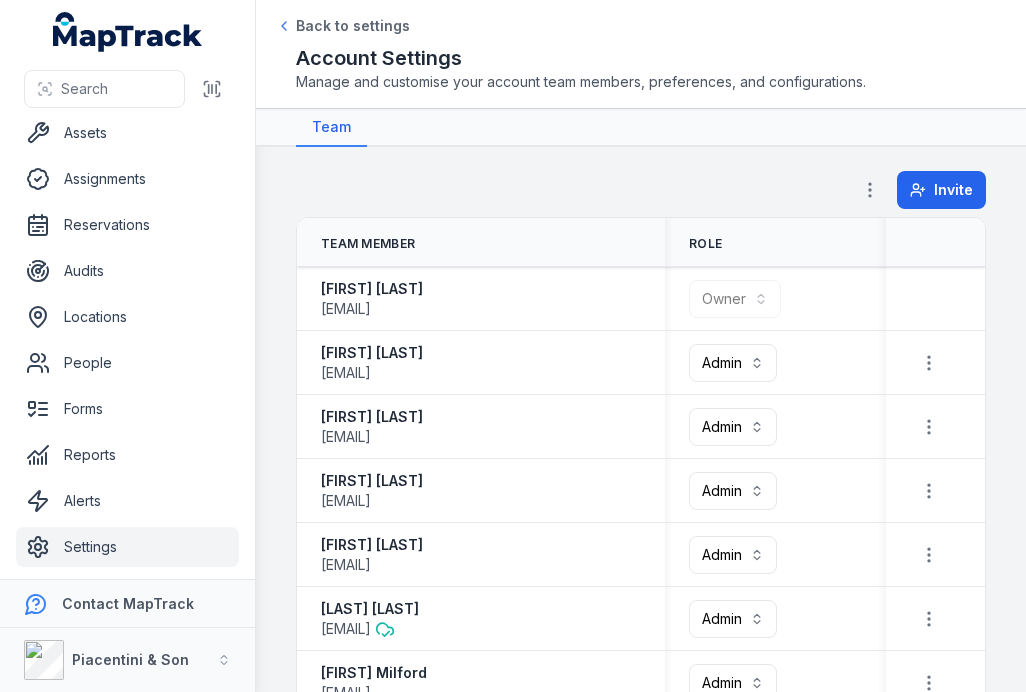scroll, scrollTop: 0, scrollLeft: 0, axis: both 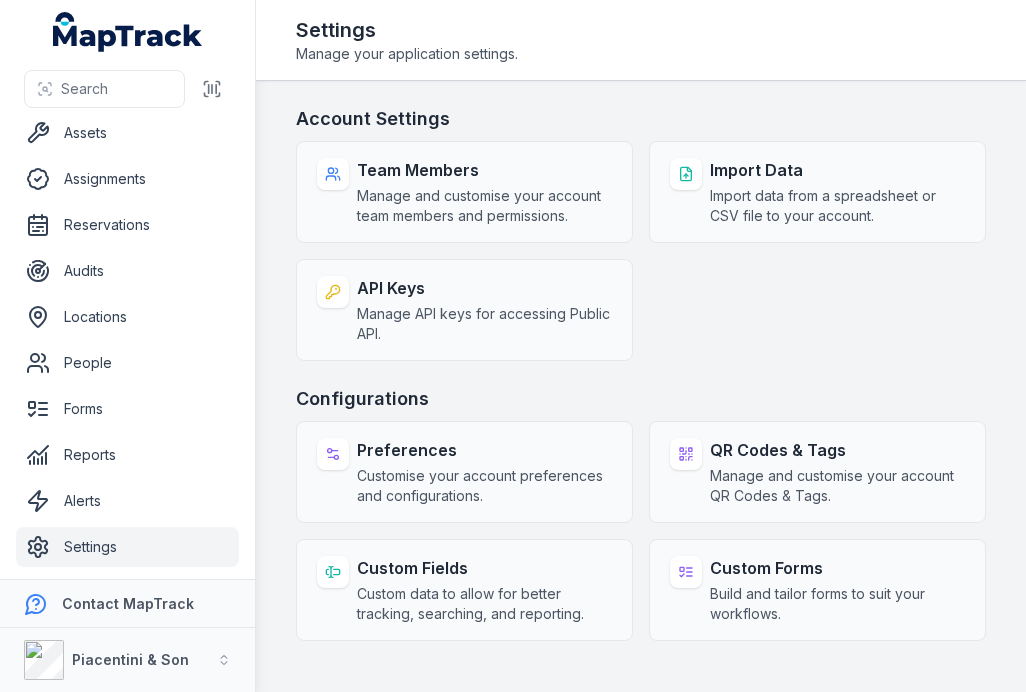 click on "Manage and customise your account team members and permissions." at bounding box center (484, 206) 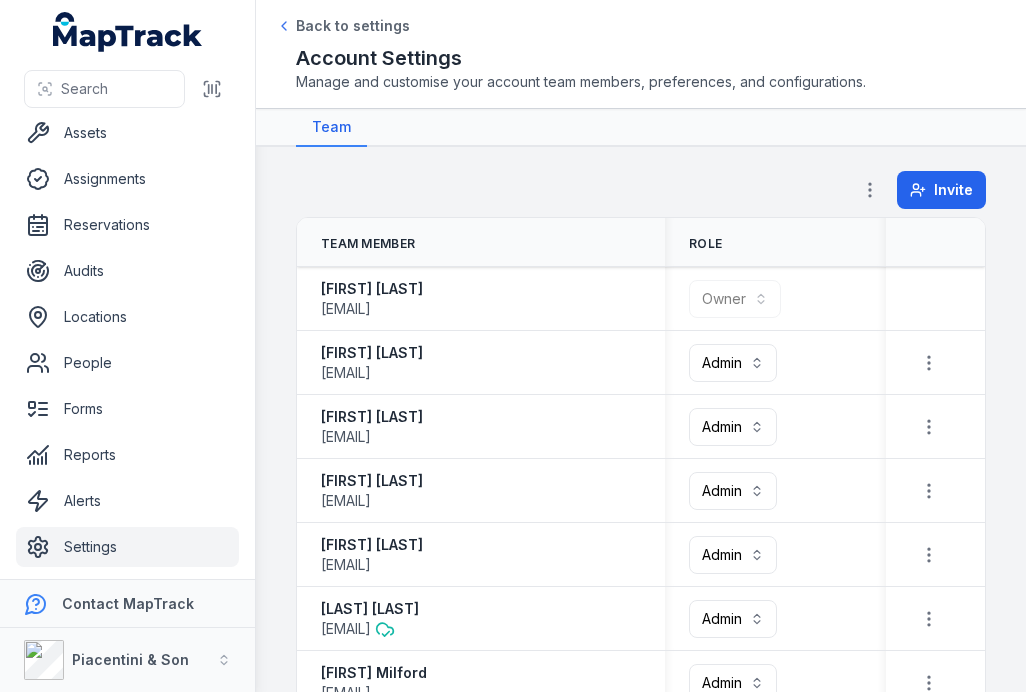 scroll, scrollTop: 0, scrollLeft: 0, axis: both 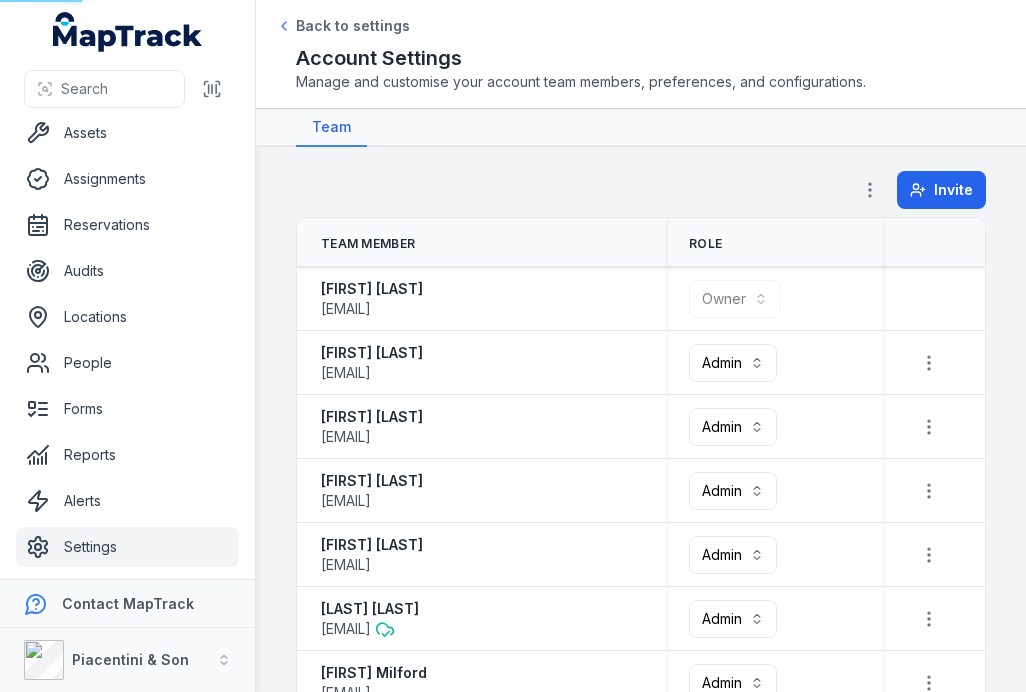 click on "Toggle Navigation Back to settings Account Settings Manage and customise your account team members, preferences, and configurations." at bounding box center [641, 54] 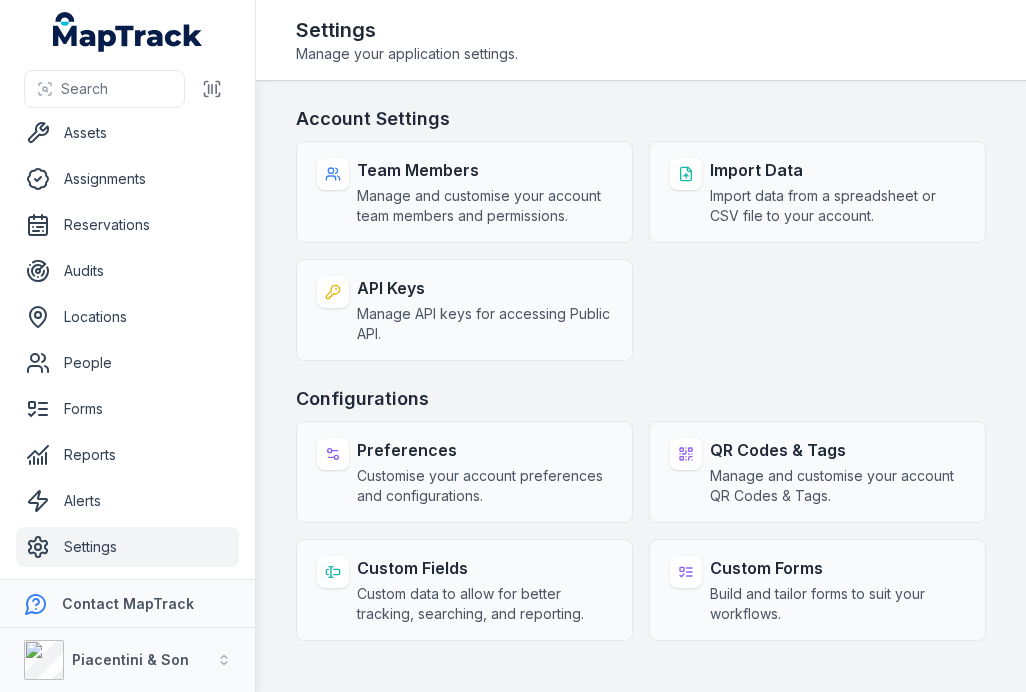 click on "Manage and customise your account team members and permissions." at bounding box center (484, 206) 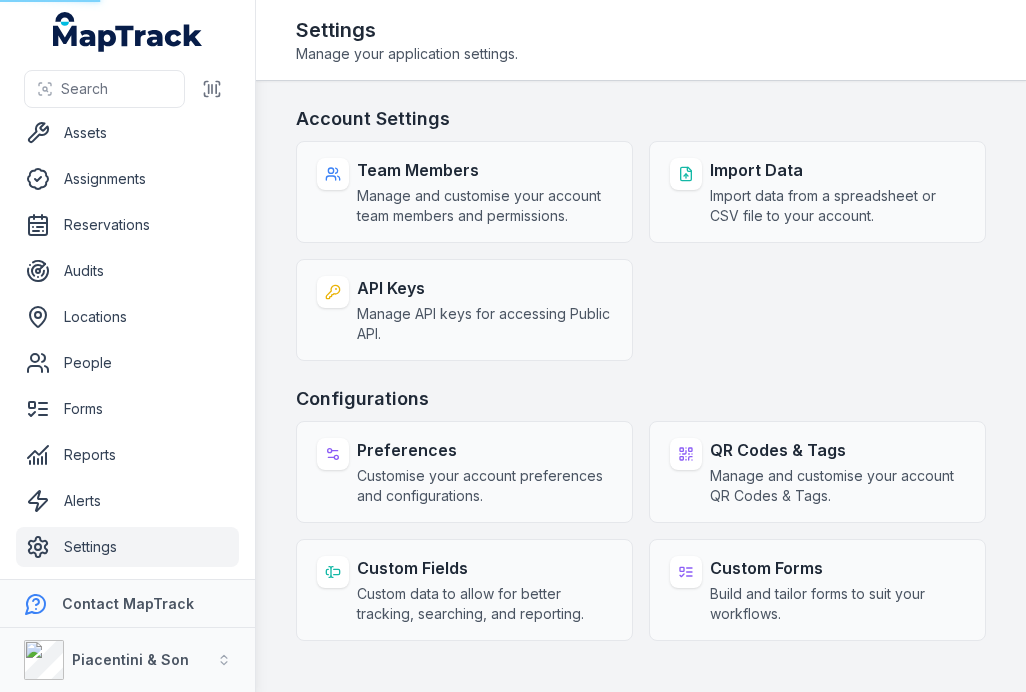 click on "Team Members Manage and customise your account team members and permissions." at bounding box center [464, 192] 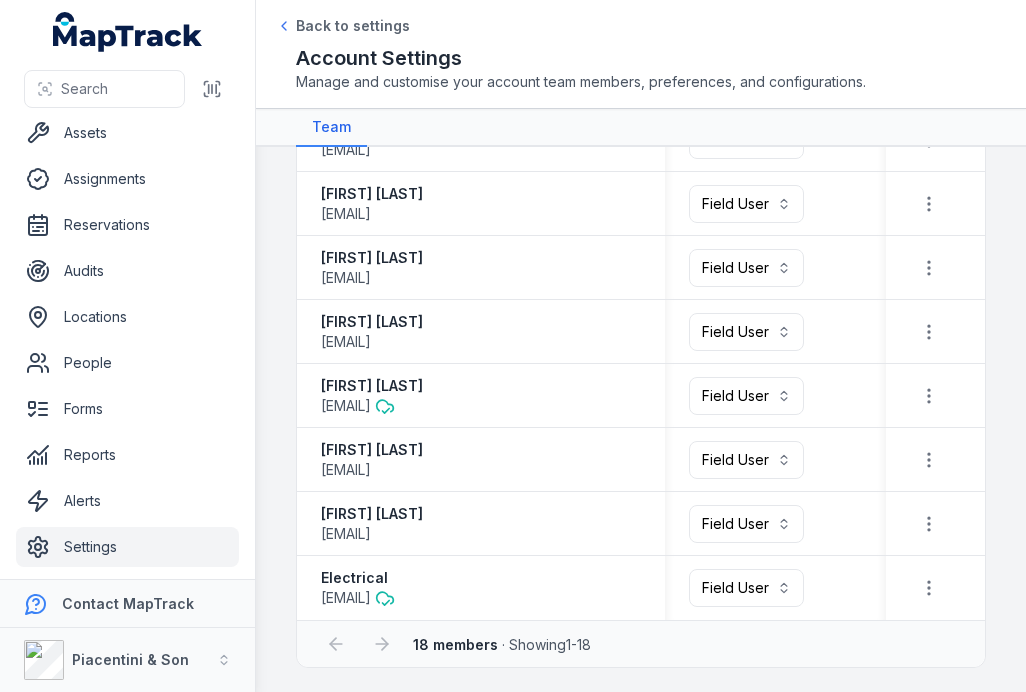 scroll, scrollTop: 799, scrollLeft: 0, axis: vertical 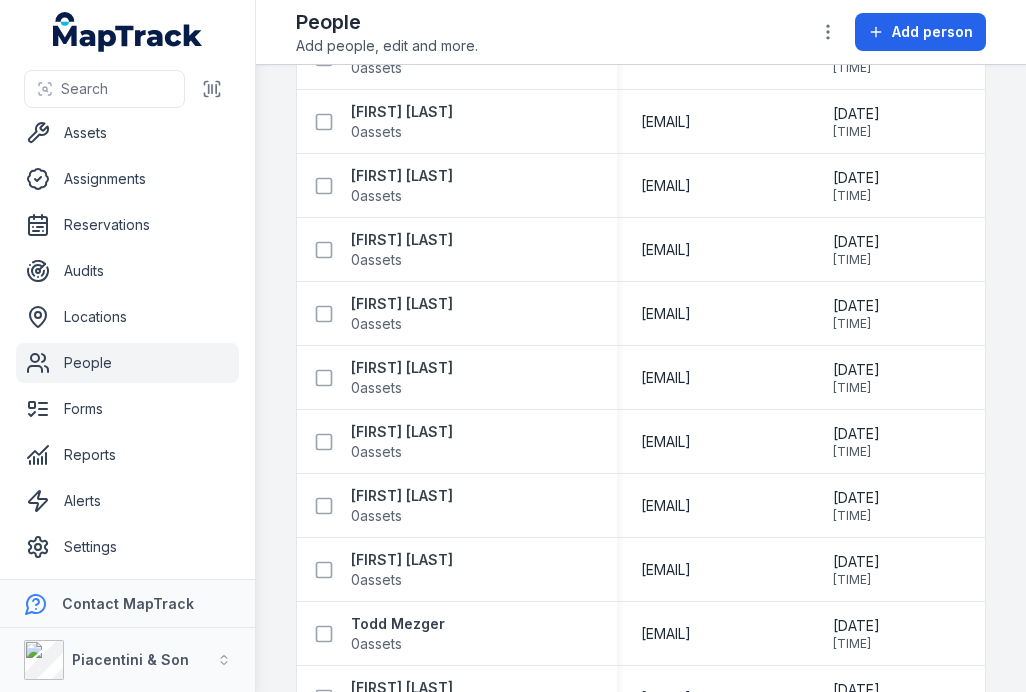 click on "Settings" at bounding box center (127, 547) 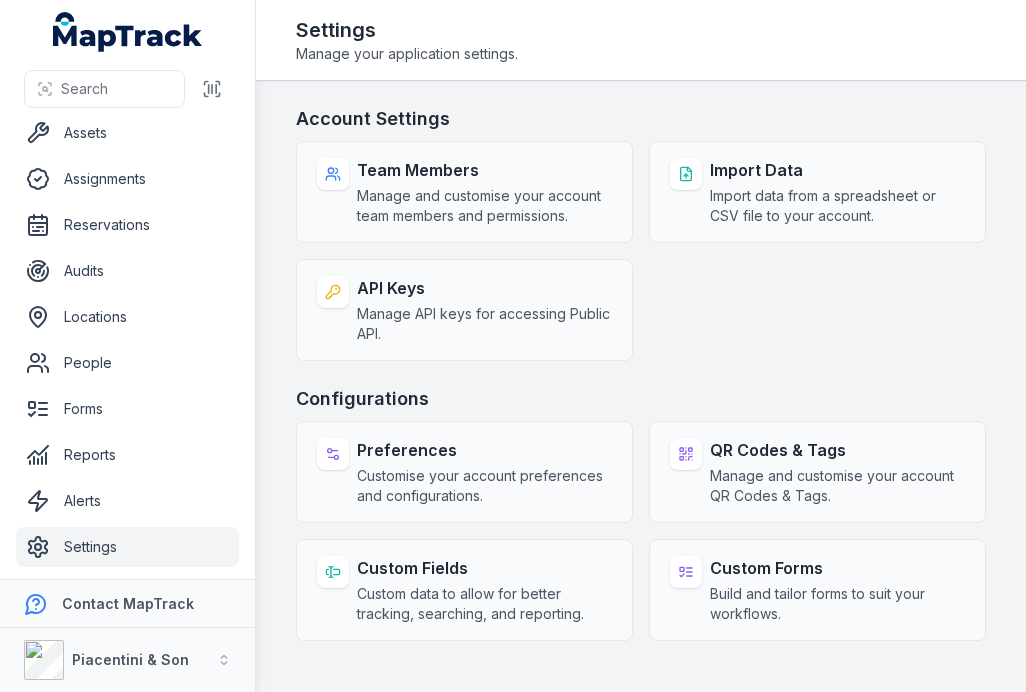 click on "Team Members" at bounding box center [484, 170] 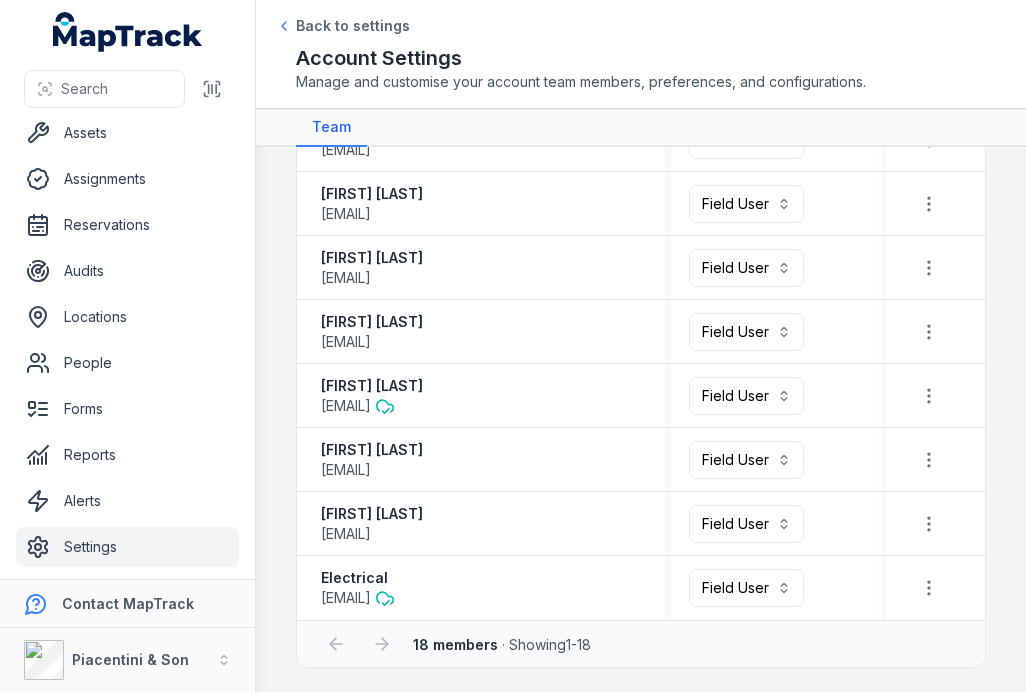 scroll, scrollTop: 799, scrollLeft: 0, axis: vertical 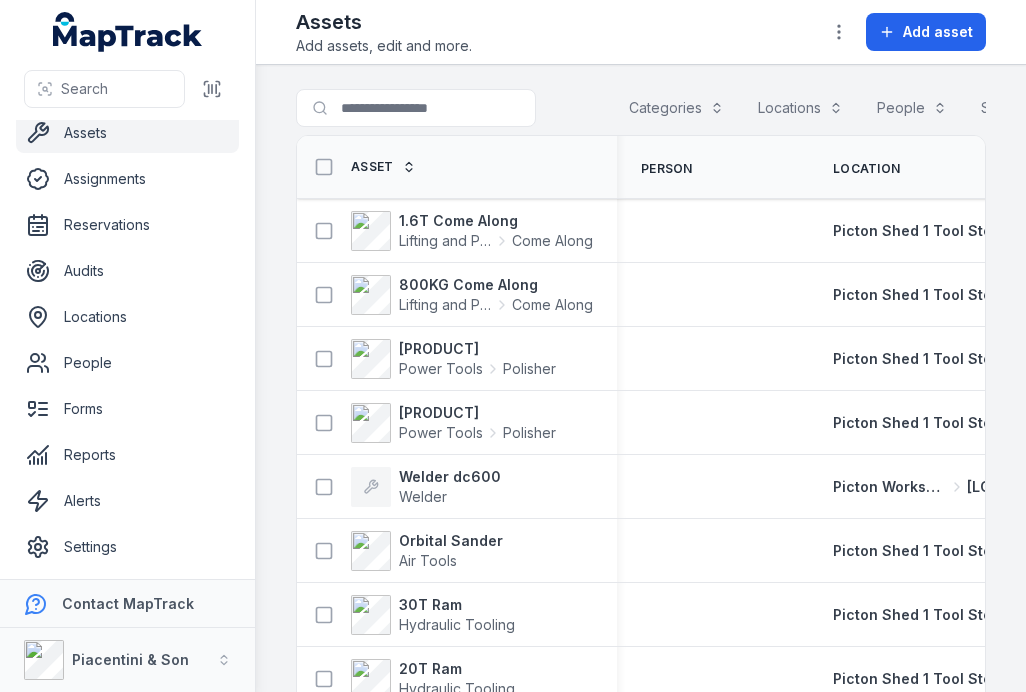 click on "Categories" at bounding box center [676, 108] 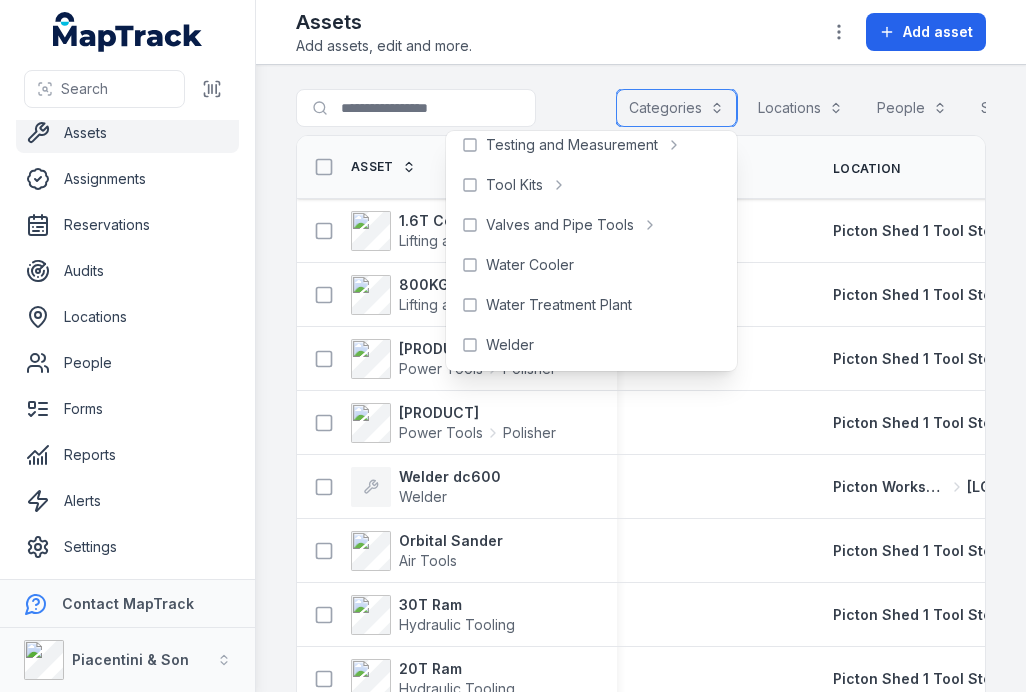 scroll, scrollTop: 892, scrollLeft: 0, axis: vertical 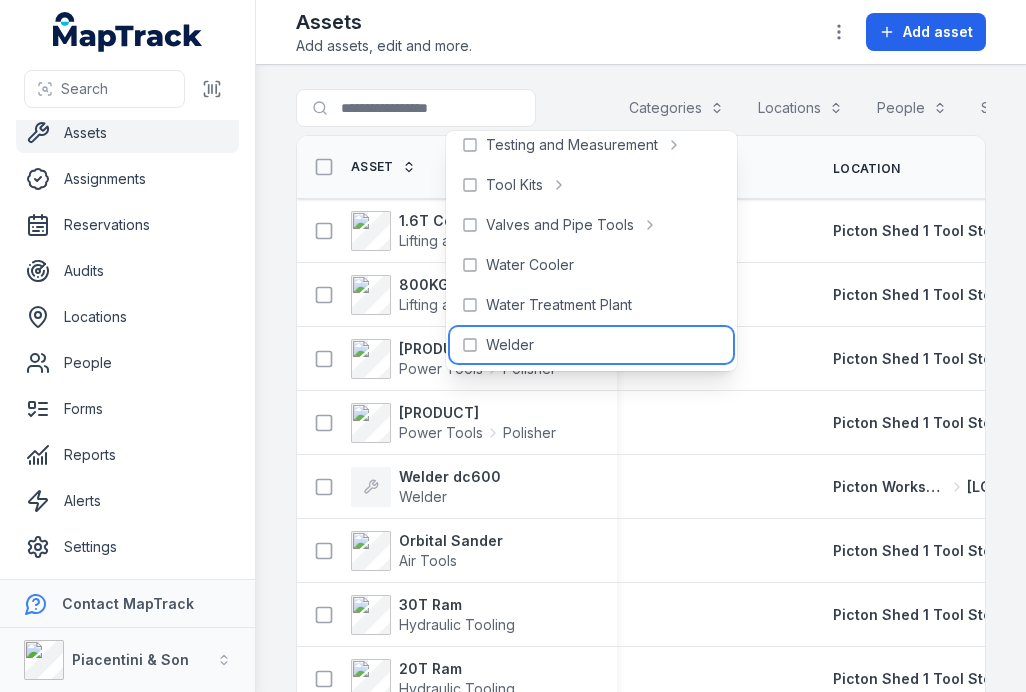 click on "Welder" at bounding box center (510, 345) 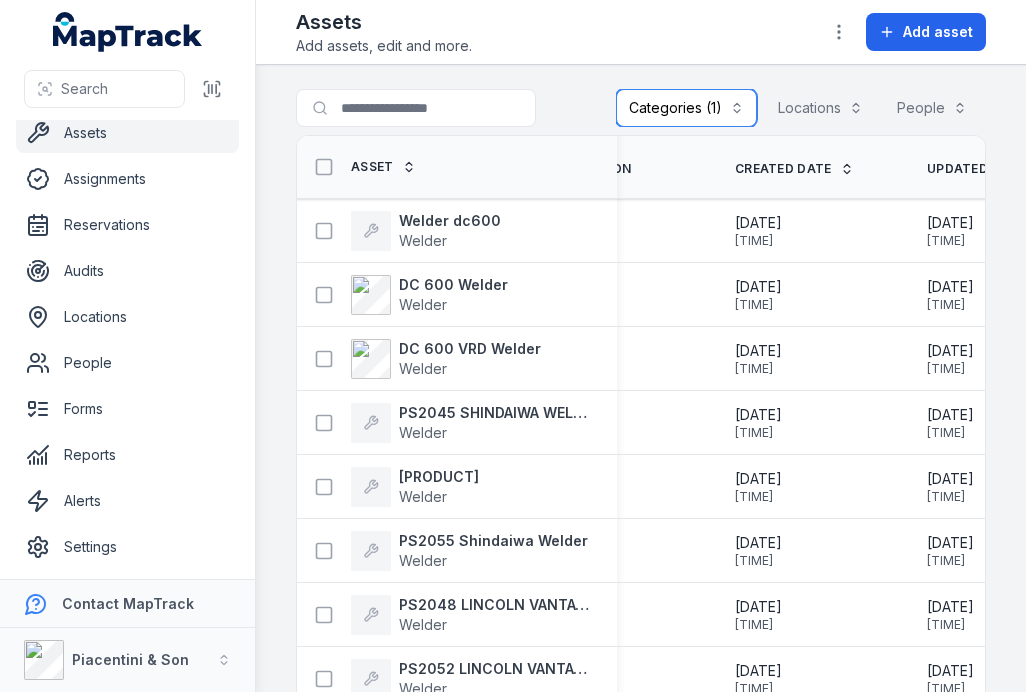 scroll, scrollTop: 0, scrollLeft: 874, axis: horizontal 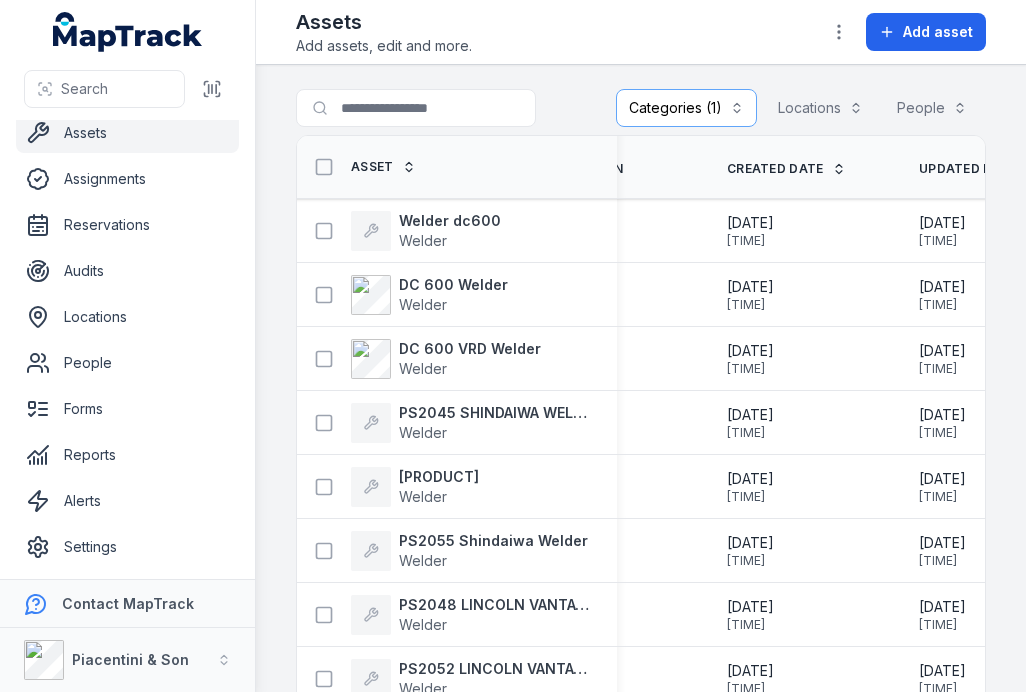 click 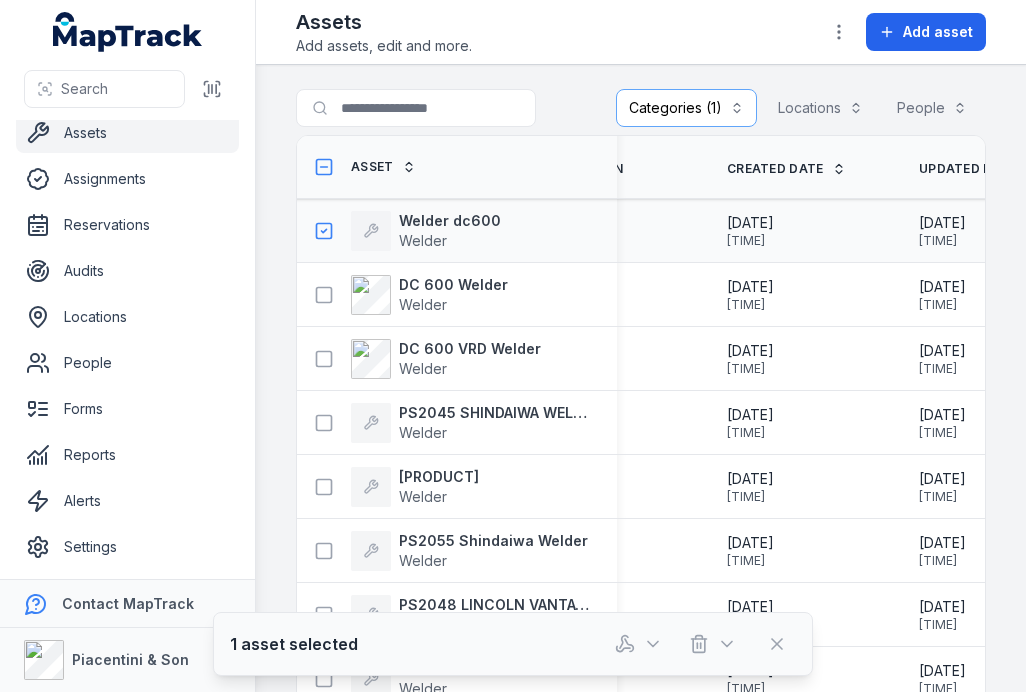 click at bounding box center [713, 644] 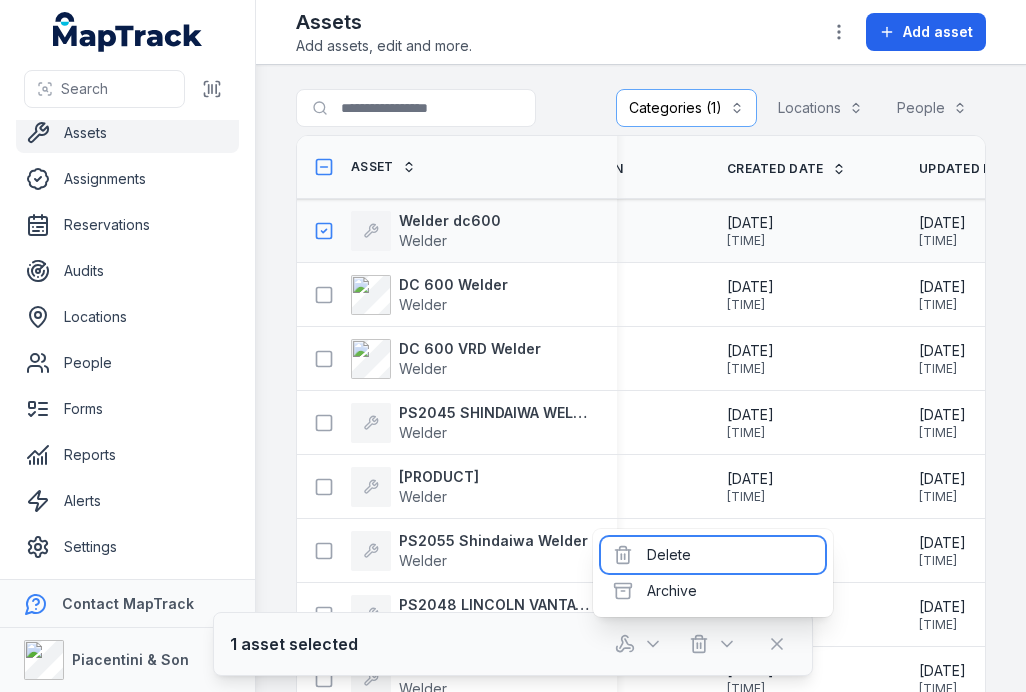 click on "Delete" at bounding box center (713, 555) 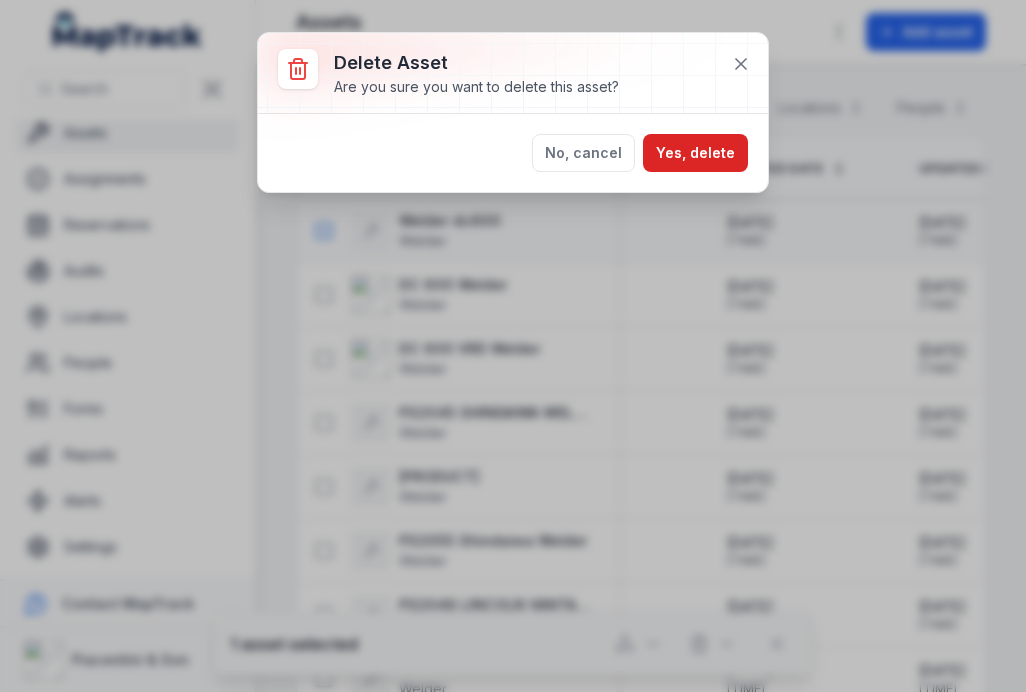 click on "Yes, delete" at bounding box center (695, 153) 